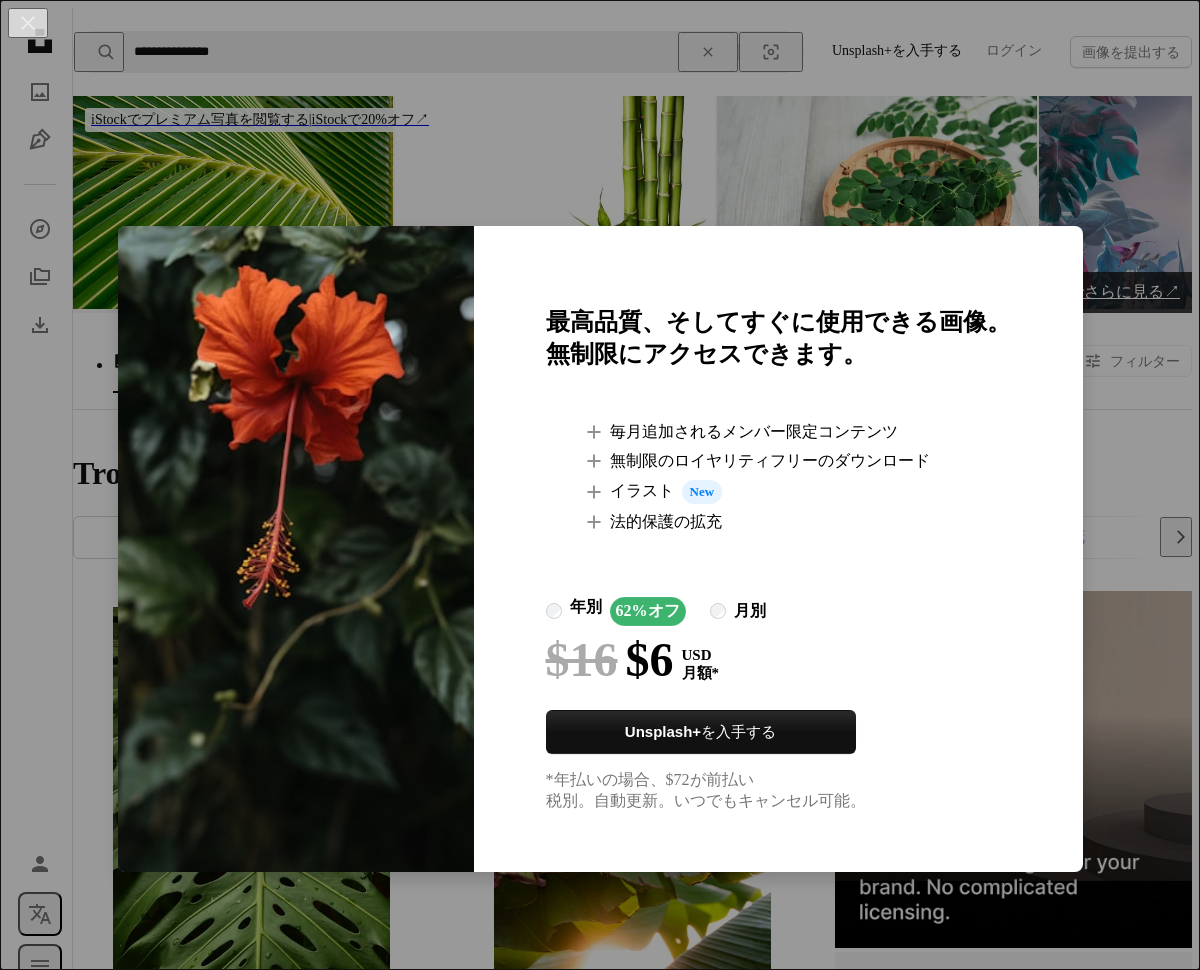 scroll, scrollTop: 6721, scrollLeft: 0, axis: vertical 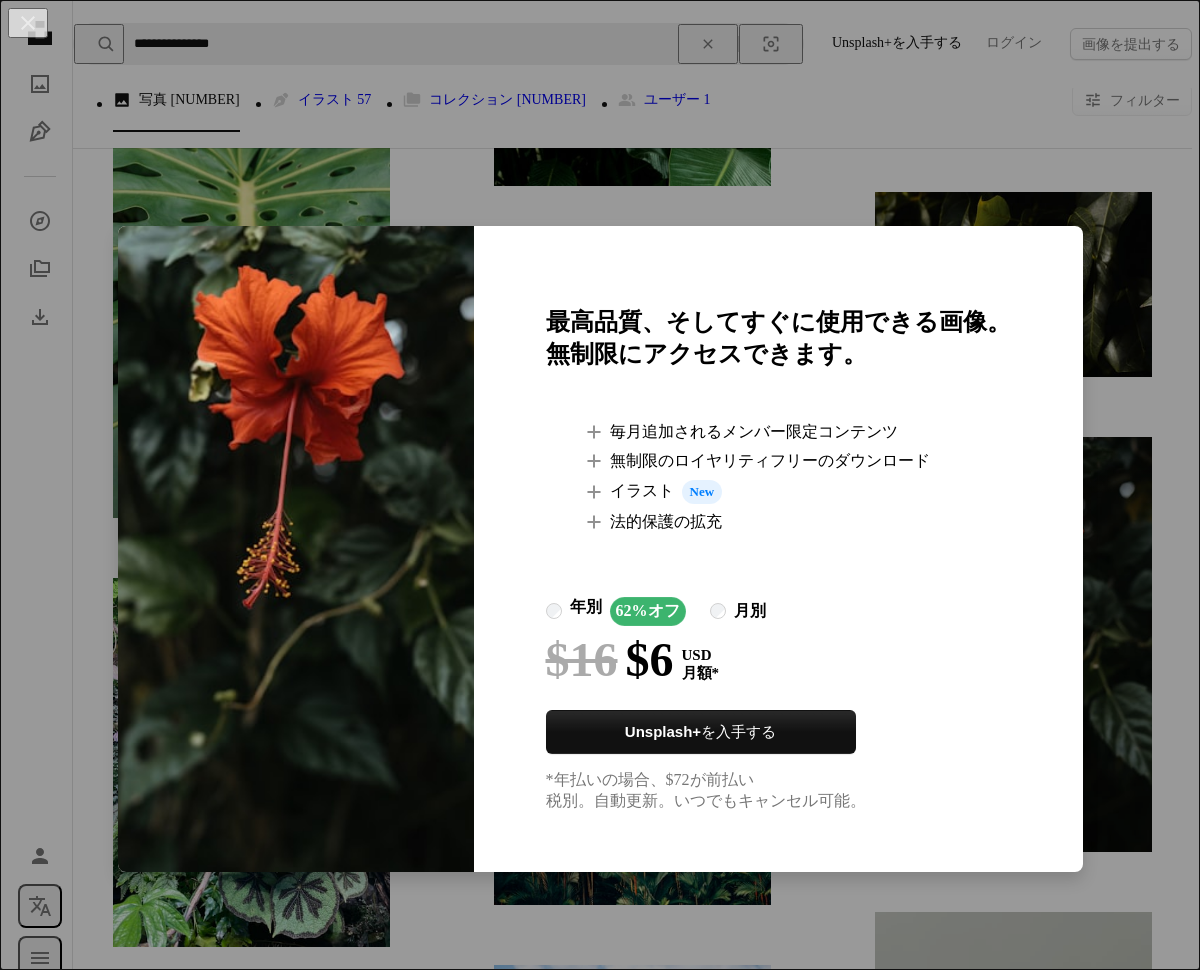click on "最高品質、そしてすぐに使用できる画像。 無制限にアクセスできます。 A plus sign 毎月追加されるメンバー限定コンテンツ A plus sign 無制限のロイヤリティフリーのダウンロード A plus sign イラスト  New A plus sign 法的保護の拡充 年別 62% オフ 月別 $16   $6 USD 月額 * Unsplash+ を入手する *年払いの場合、 $72 が前払い 税別。自動更新。いつでもキャンセル可能。" at bounding box center [778, 549] 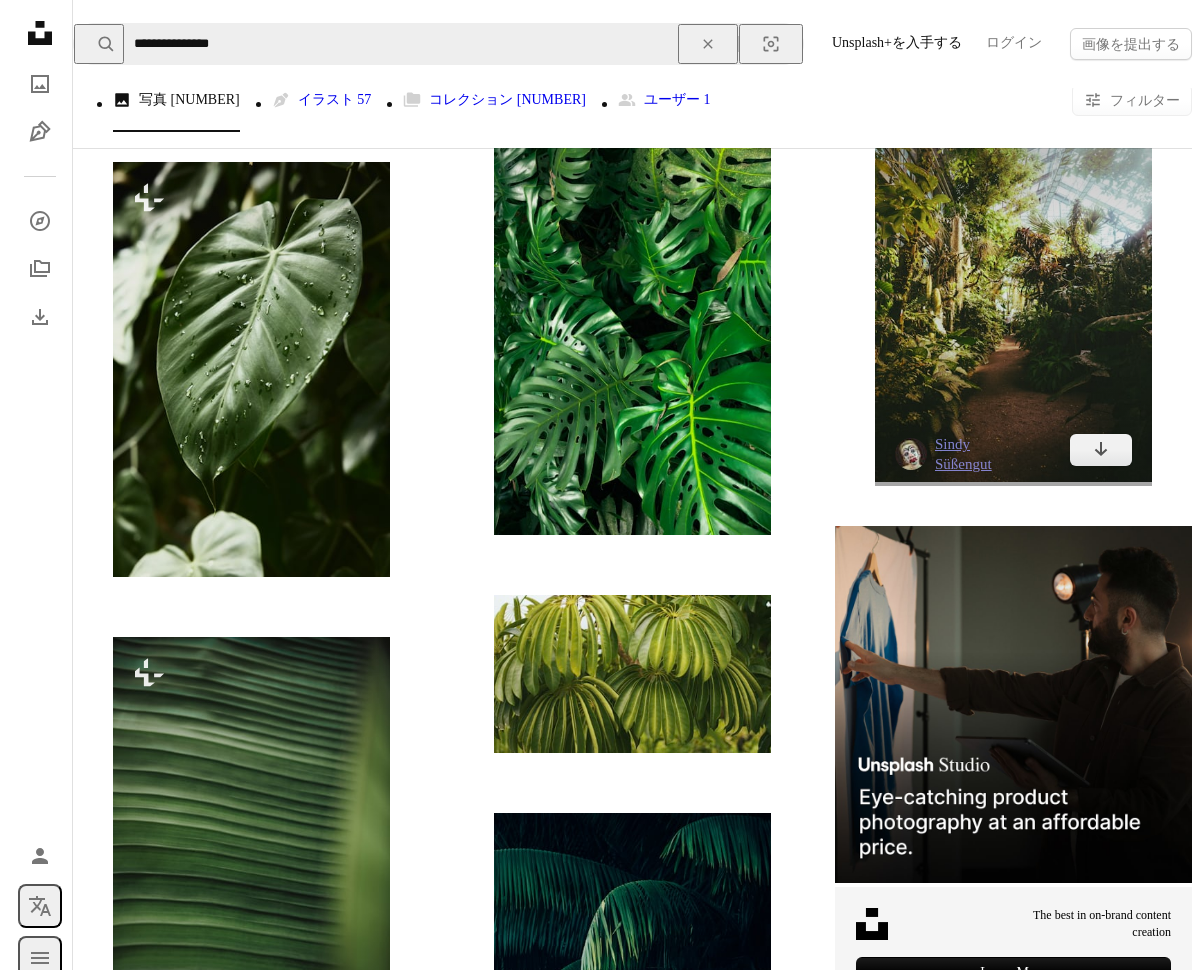 scroll, scrollTop: 8059, scrollLeft: 0, axis: vertical 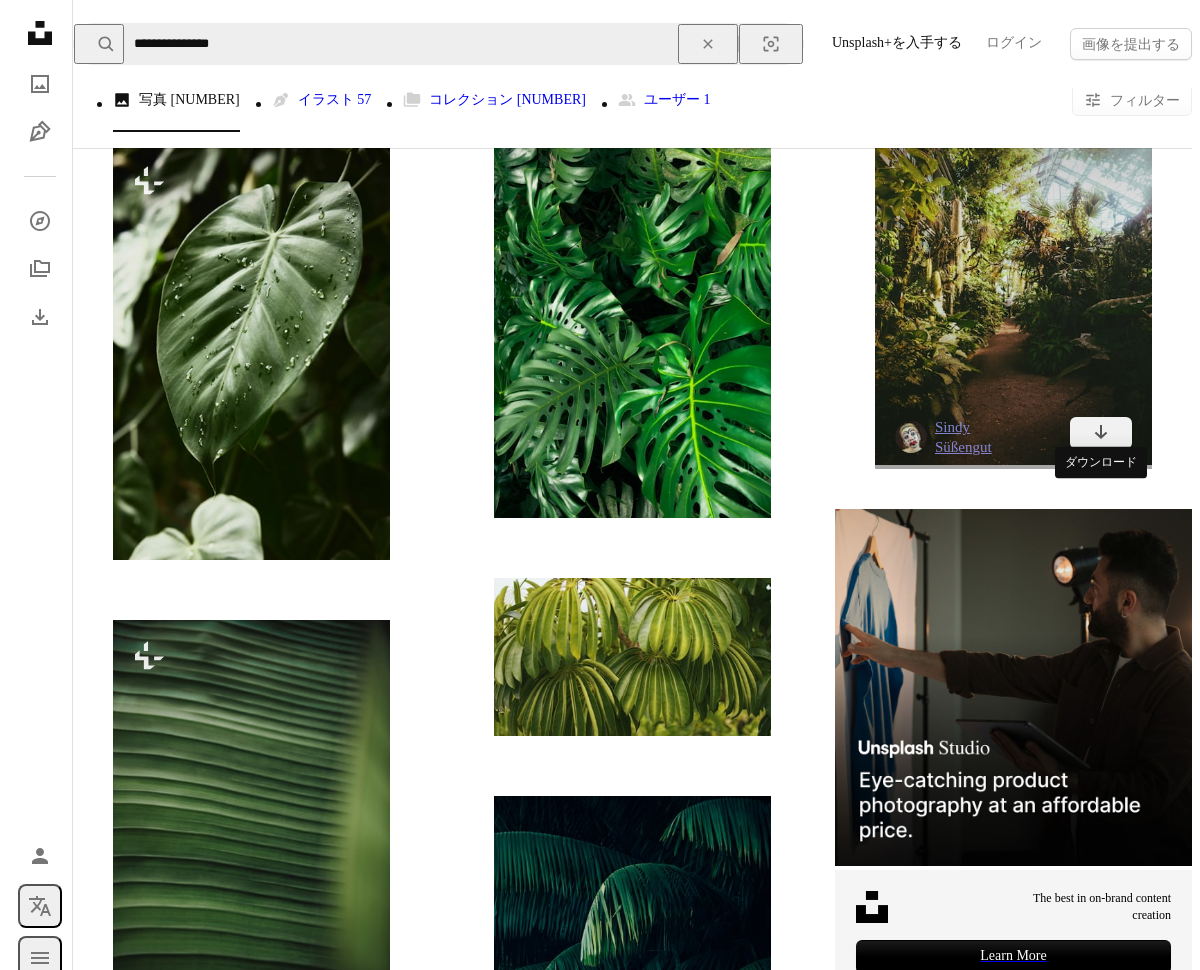 drag, startPoint x: 1119, startPoint y: 503, endPoint x: 1052, endPoint y: 511, distance: 67.47592 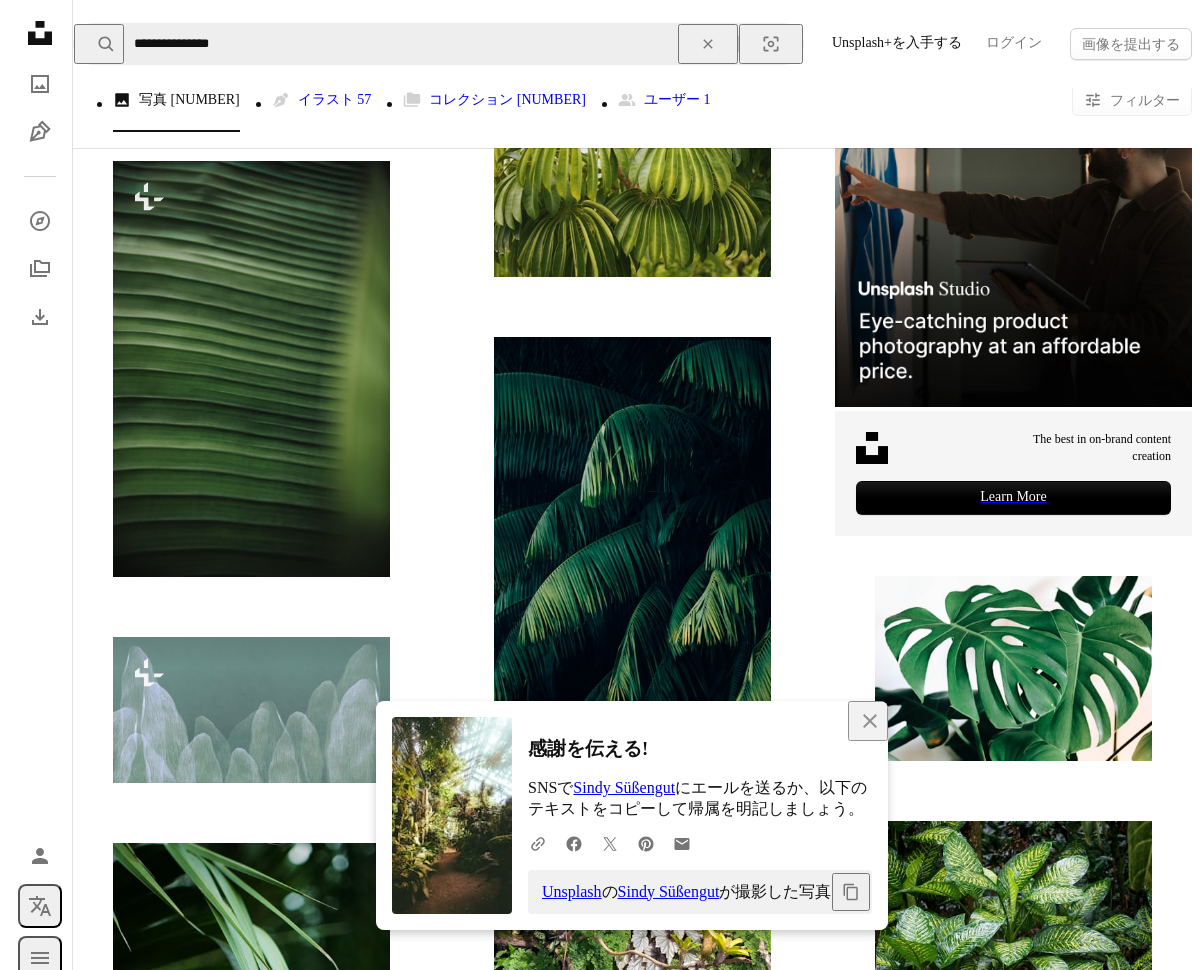 scroll, scrollTop: 8572, scrollLeft: 0, axis: vertical 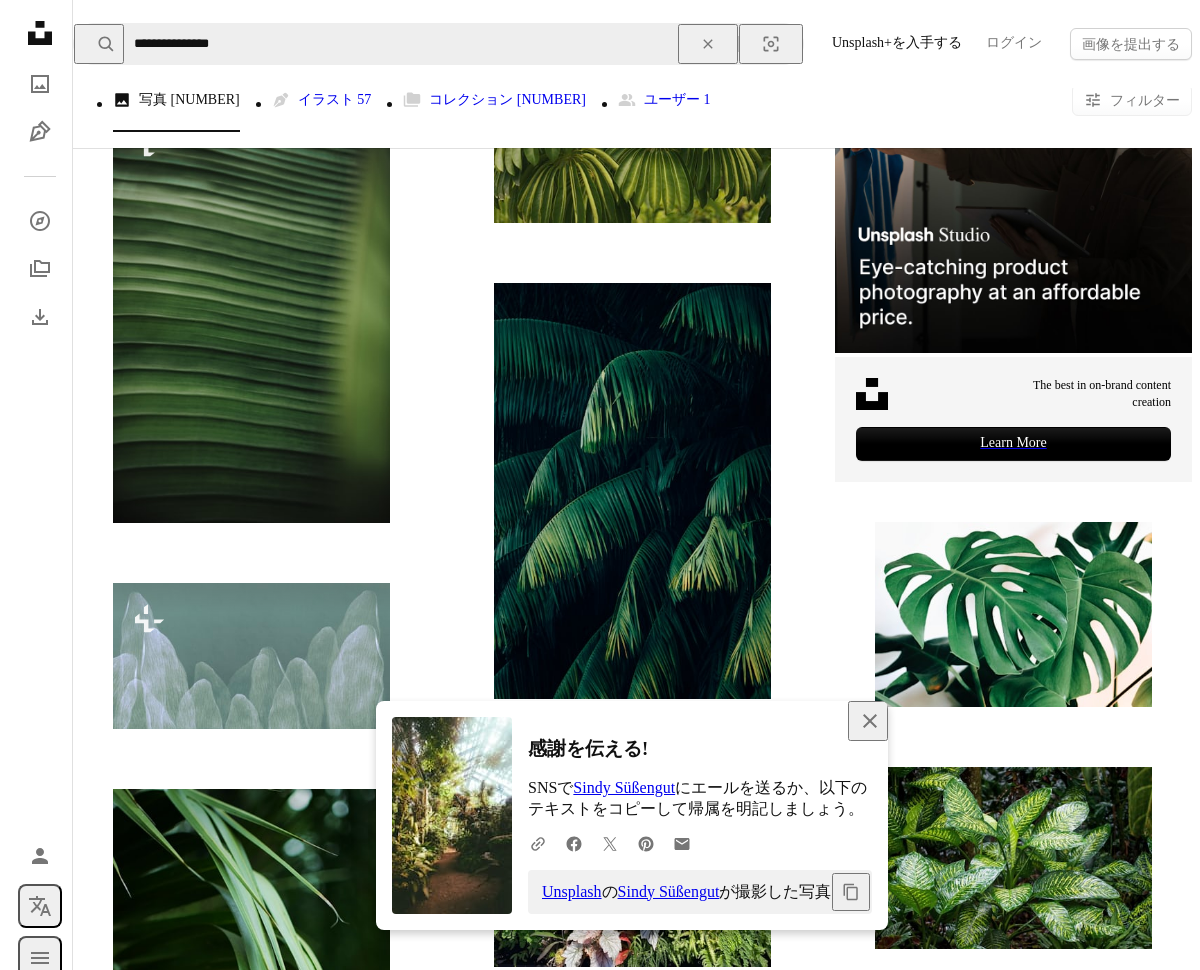 click on "An X shape 閉じる" at bounding box center (868, 721) 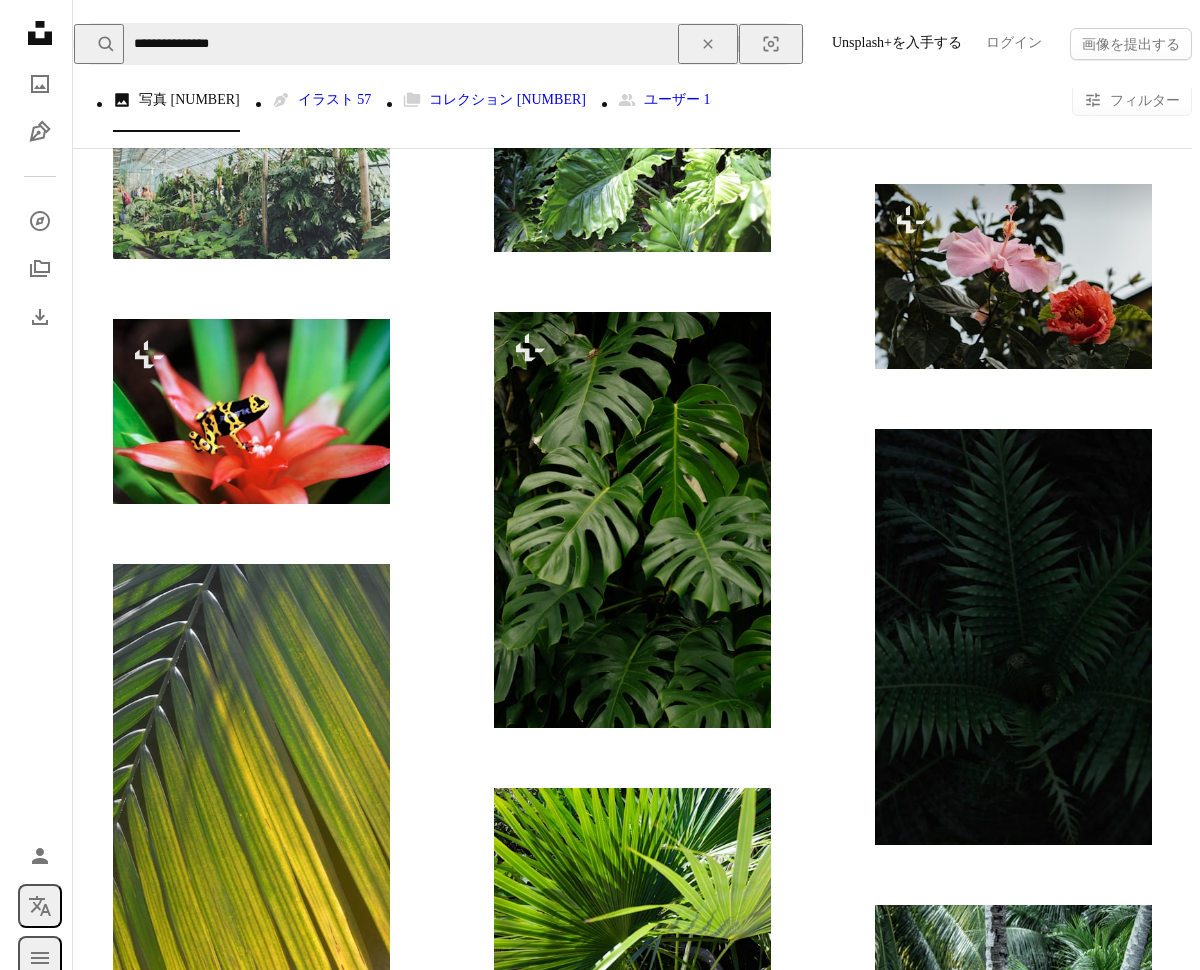 scroll, scrollTop: 10250, scrollLeft: 0, axis: vertical 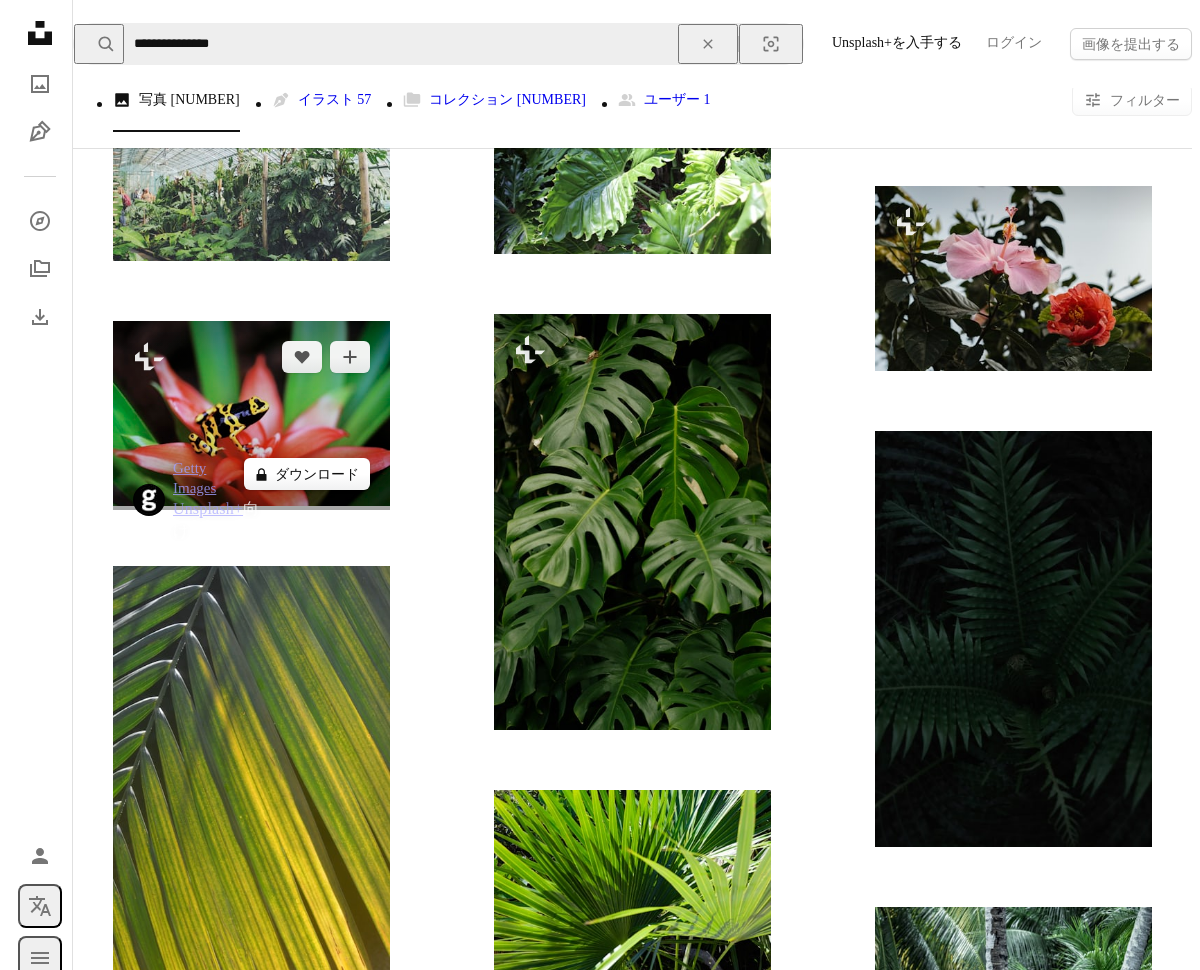 click on "A lock ダウンロード" at bounding box center (307, 474) 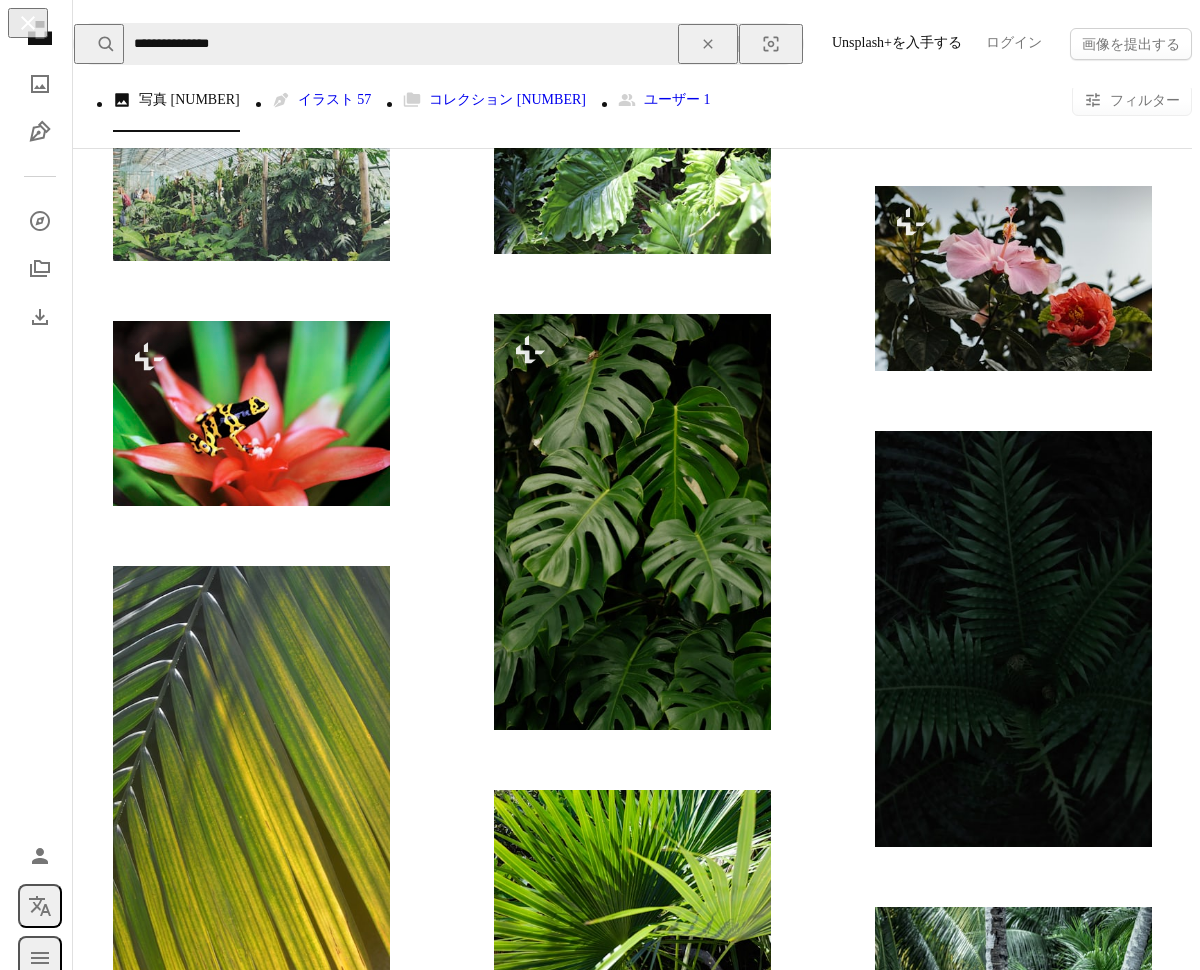 click on "最高品質、そしてすぐに使用できる画像。 無制限にアクセスできます。 A plus sign 毎月追加されるメンバー限定コンテンツ A plus sign 無制限のロイヤリティフリーのダウンロード A plus sign イラスト  New A plus sign 法的保護の拡充 年別 62% オフ 月別 $16   $6 USD 月額 * Unsplash+ を入手する *年払いの場合、 $72 が前払い 税別。自動更新。いつでもキャンセル可能。" at bounding box center [778, 5424] 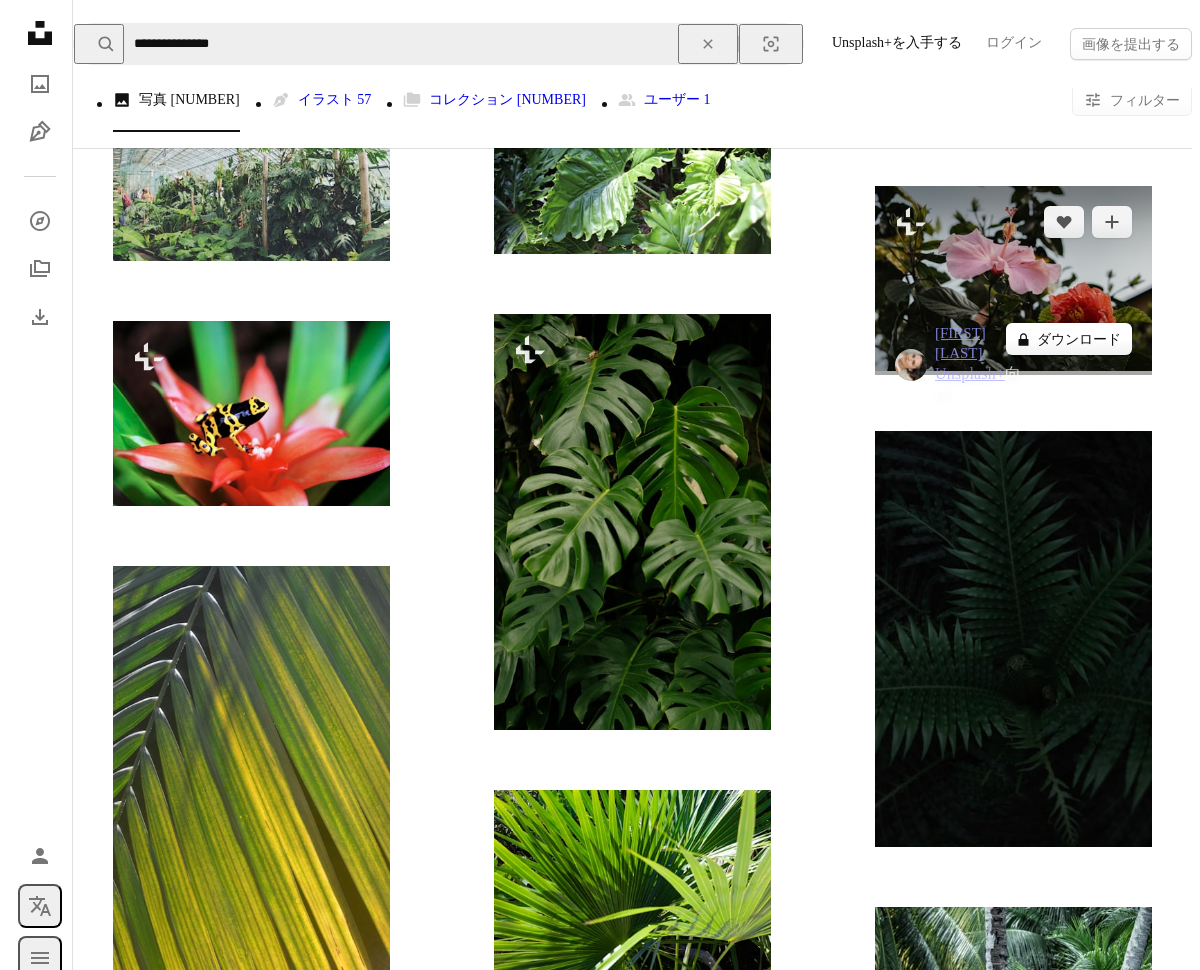 click on "A lock ダウンロード" at bounding box center (1069, 339) 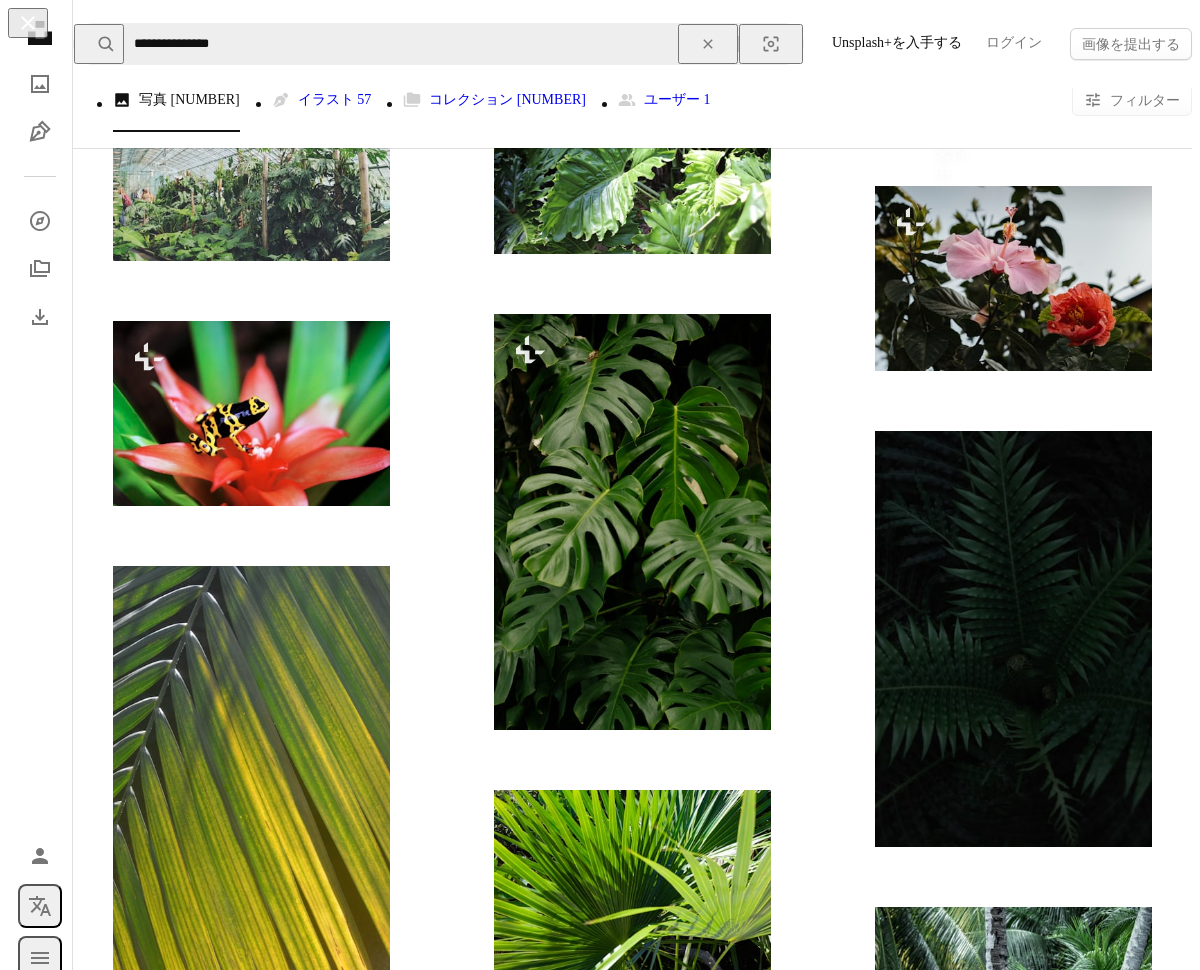 click on "An X shape 最高品質、そしてすぐに使用できる画像。 無制限にアクセスできます。 A plus sign 毎月追加されるメンバー限定コンテンツ A plus sign 無制限のロイヤリティフリーのダウンロード A plus sign イラスト  New A plus sign 法的保護の拡充 年別 62% オフ 月別 $16   $6 USD 月額 * Unsplash+ を入手する *年払いの場合、 $72 が前払い 税別。自動更新。いつでもキャンセル可能。" at bounding box center [600, 5360] 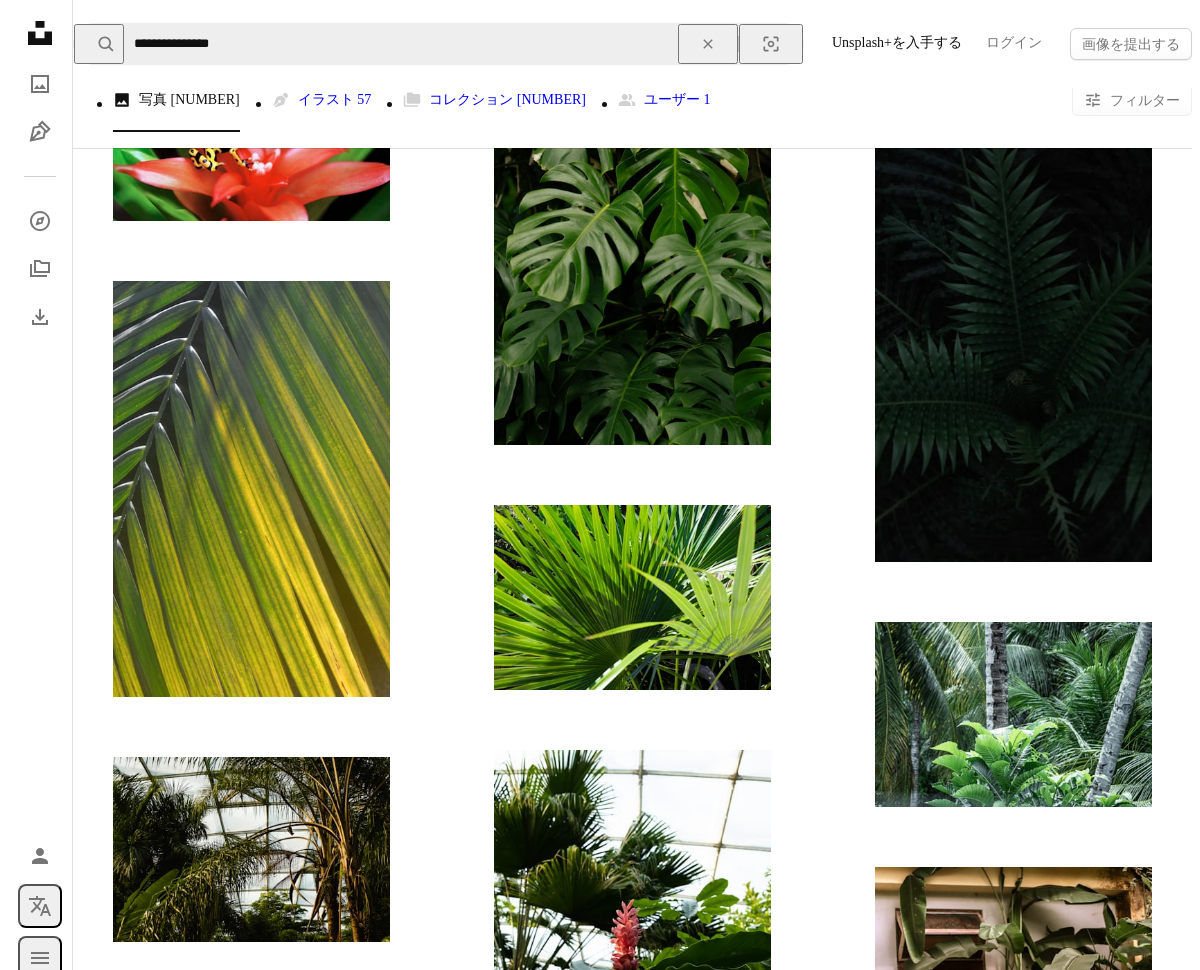 scroll, scrollTop: 10558, scrollLeft: 0, axis: vertical 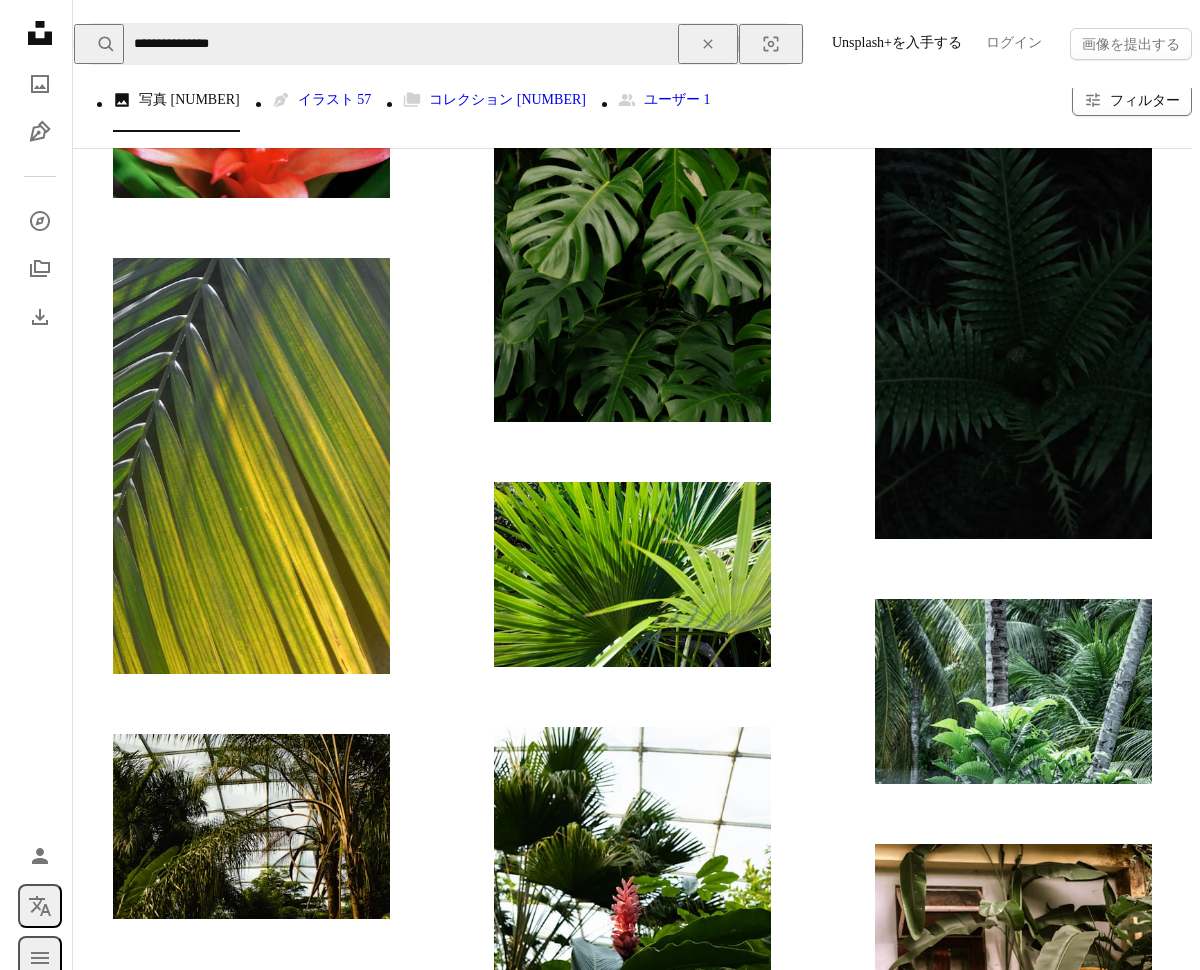 click on "フィルター" at bounding box center [1145, 100] 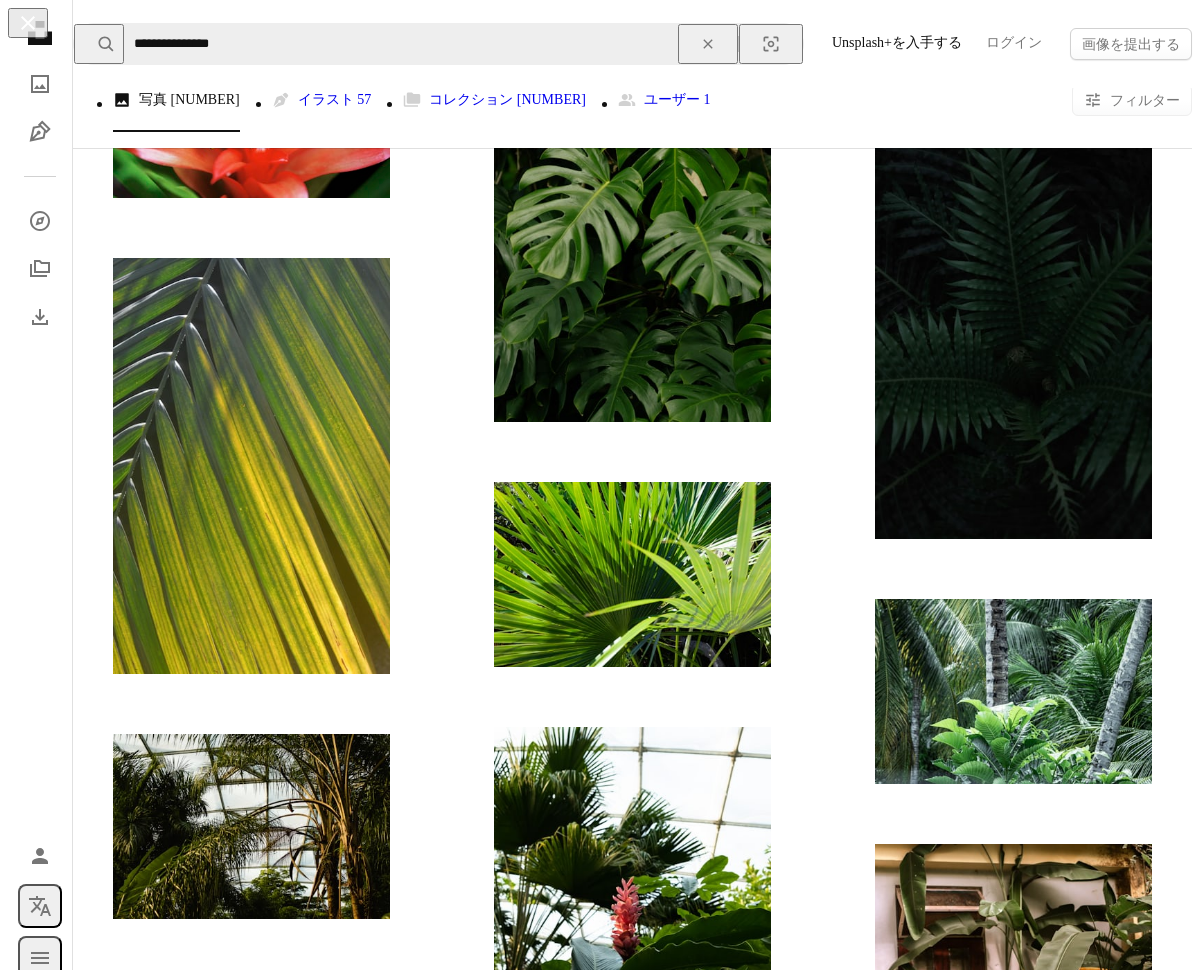 scroll, scrollTop: 120, scrollLeft: 0, axis: vertical 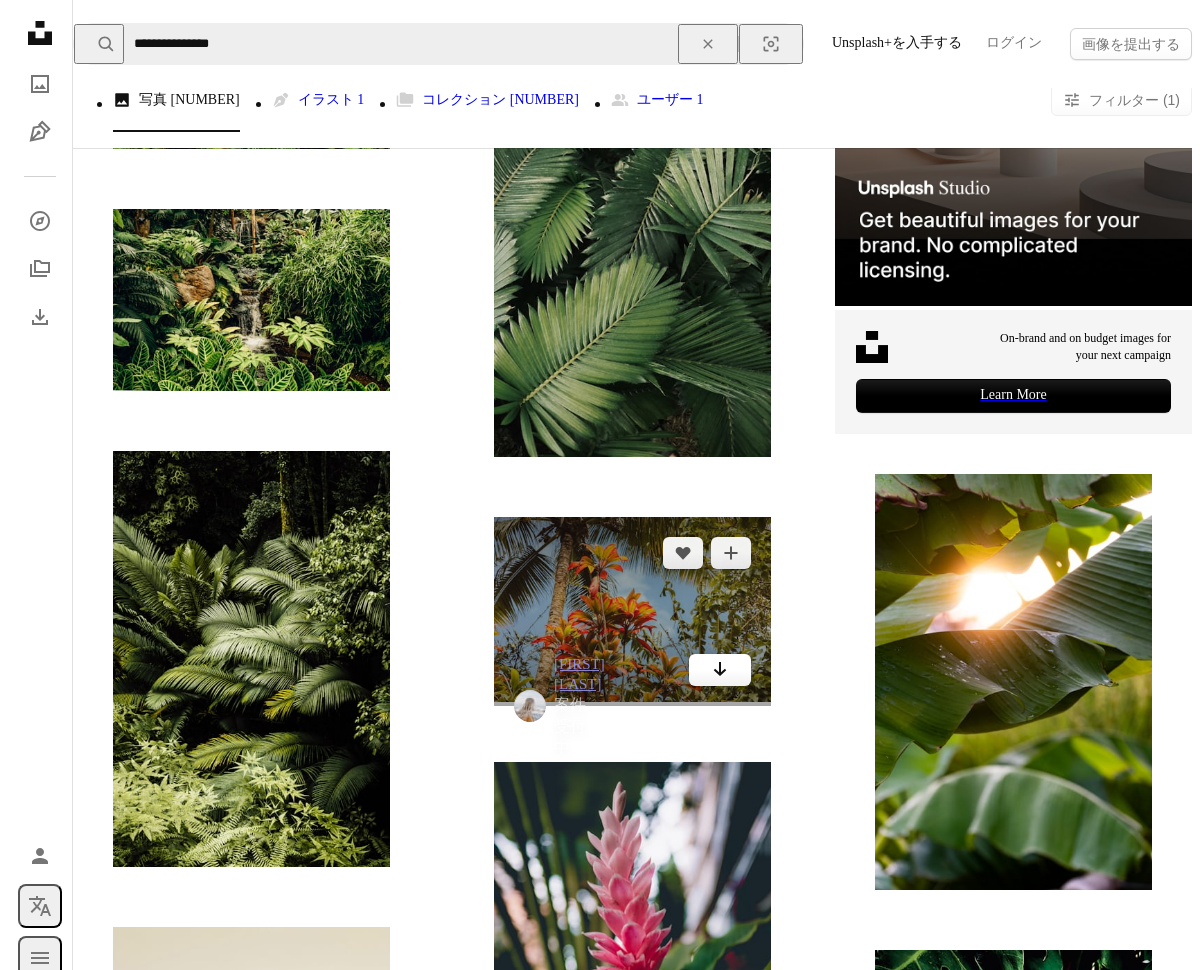 click on "Arrow pointing down" 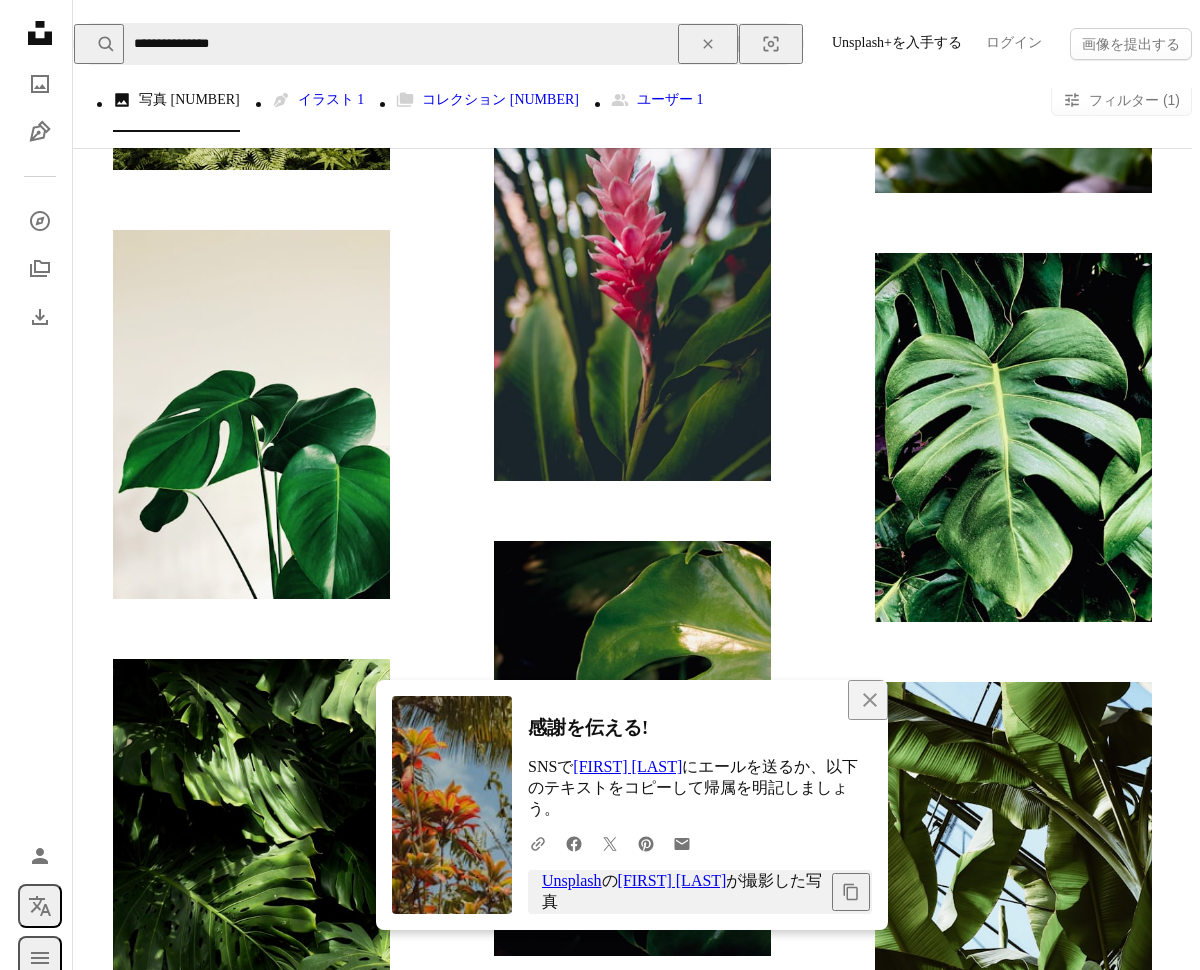 scroll, scrollTop: 1393, scrollLeft: 0, axis: vertical 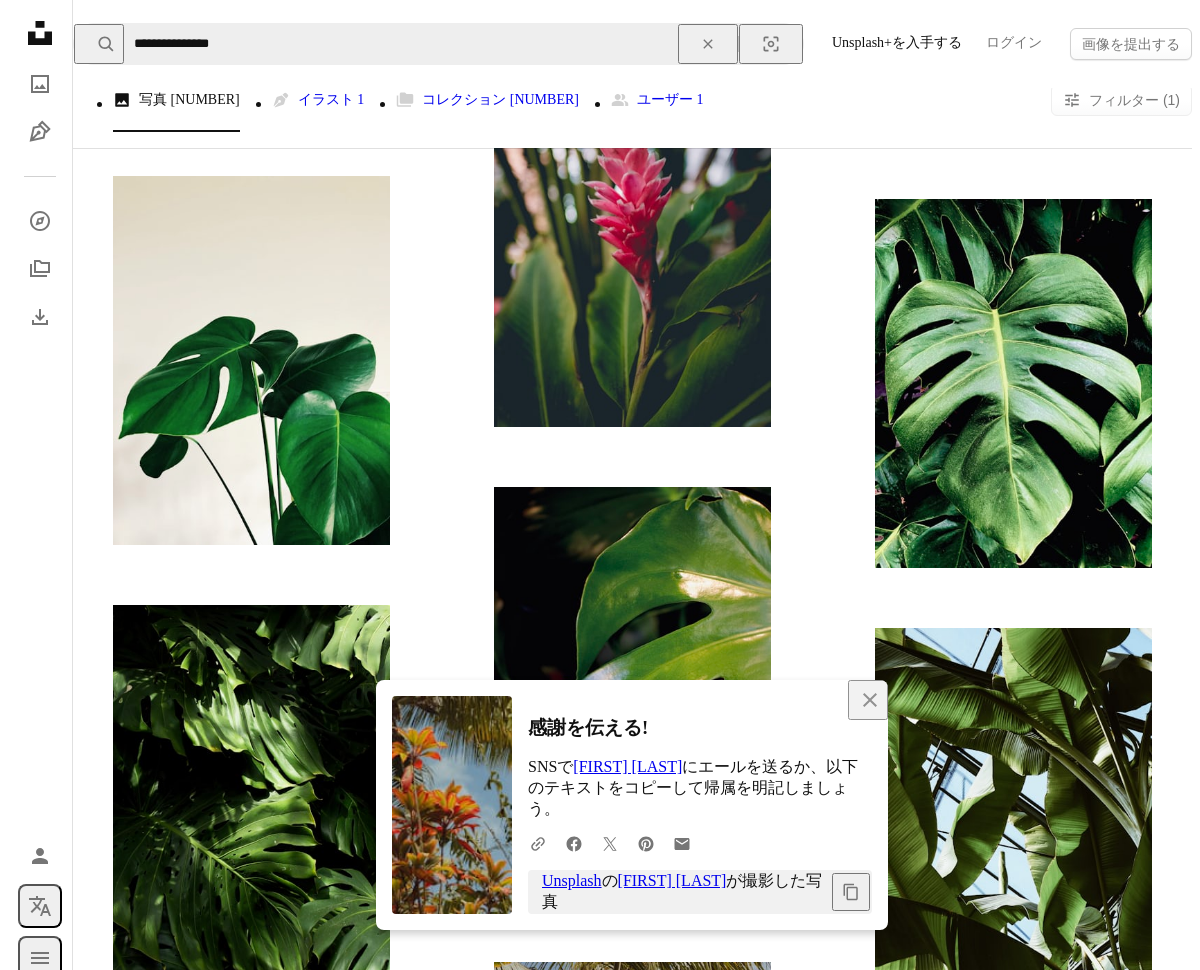 click on "感謝を伝える! SNSで [USERNAME] にエールを送るか、以下のテキストをコピーして帰属を明記しましょう。 A URL sharing icon (chains) Facebook icon X (formerly Twitter) icon Pinterest icon An envelope Unsplash の [USERNAME] が撮影した写真
Copy content" at bounding box center (700, 805) 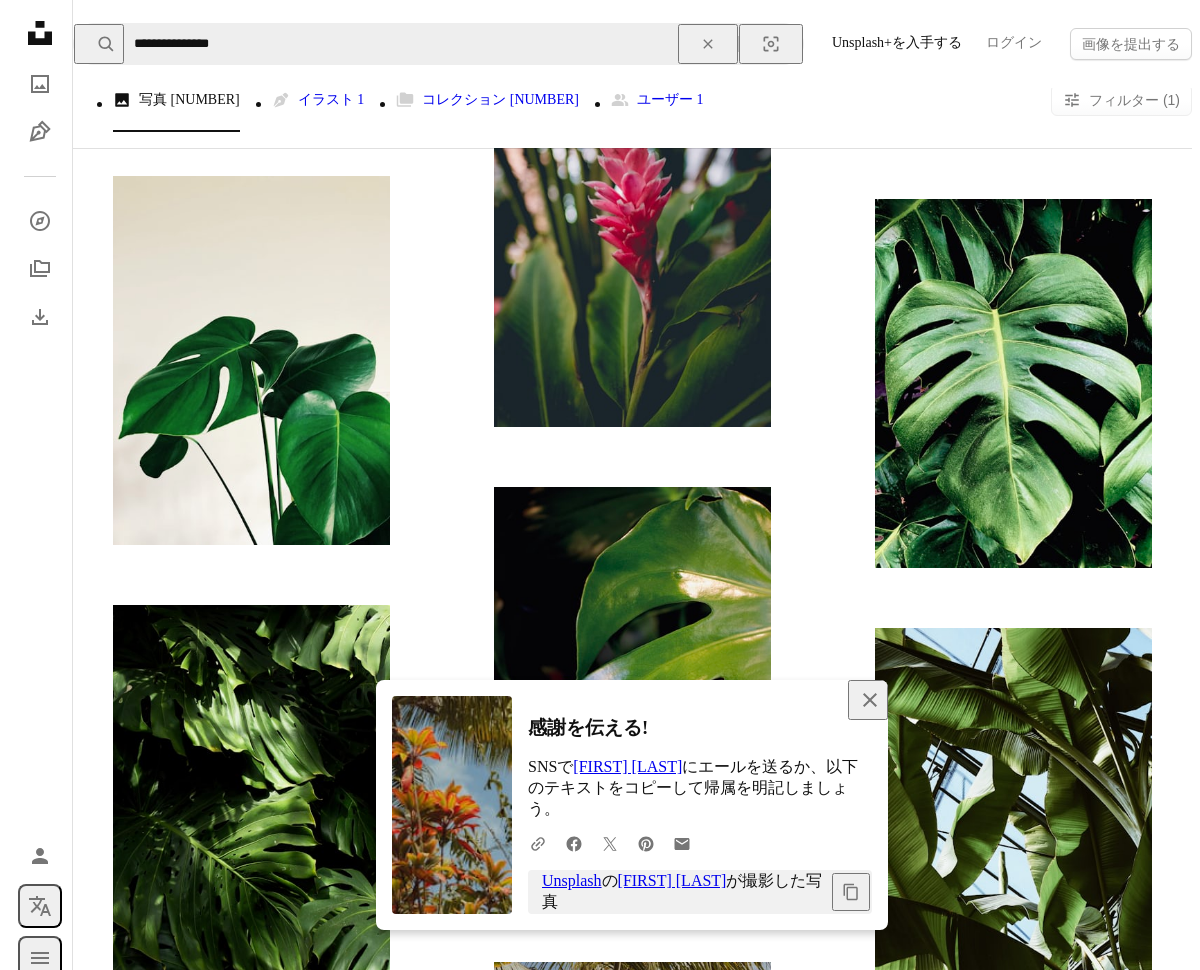 click on "An X shape" 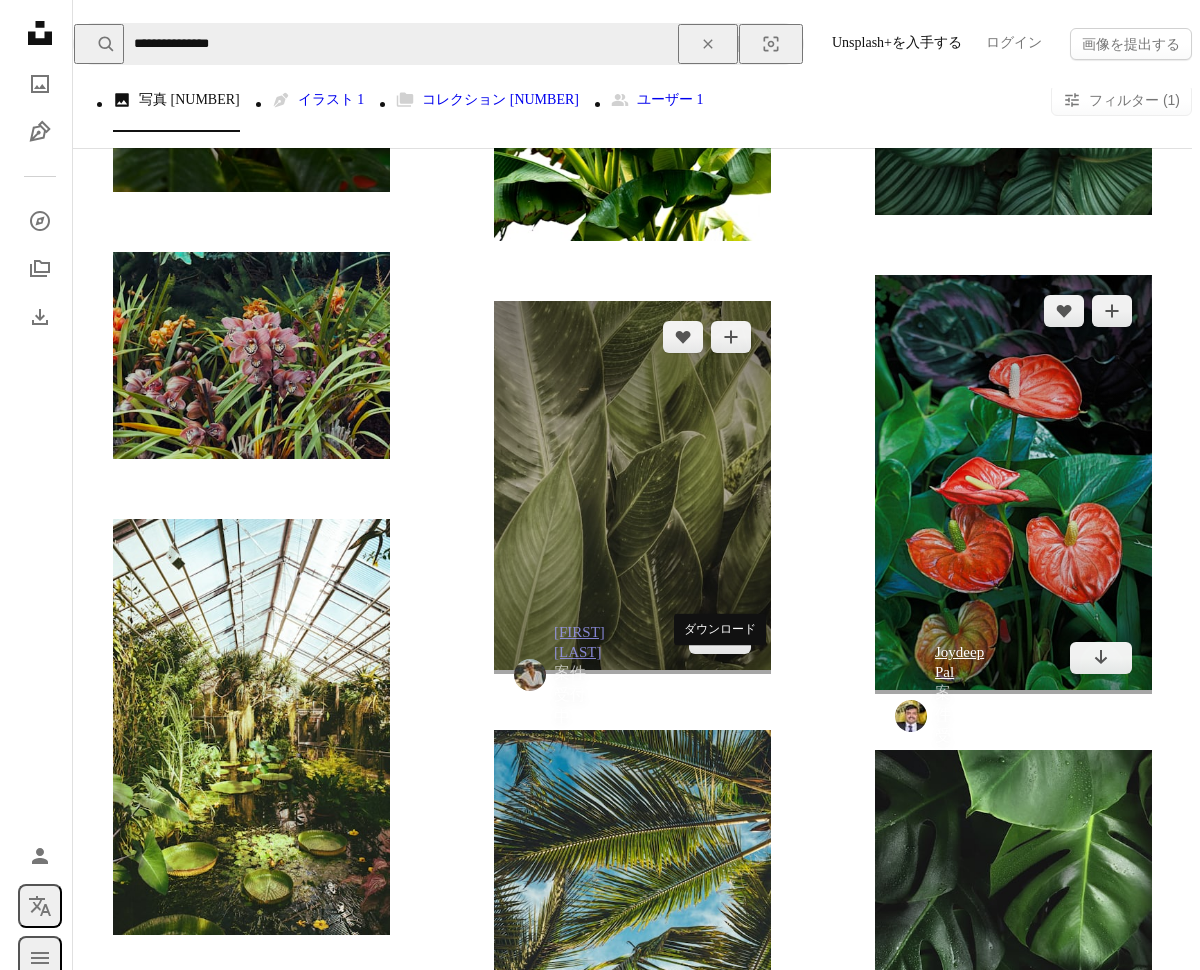 scroll, scrollTop: 2776, scrollLeft: 0, axis: vertical 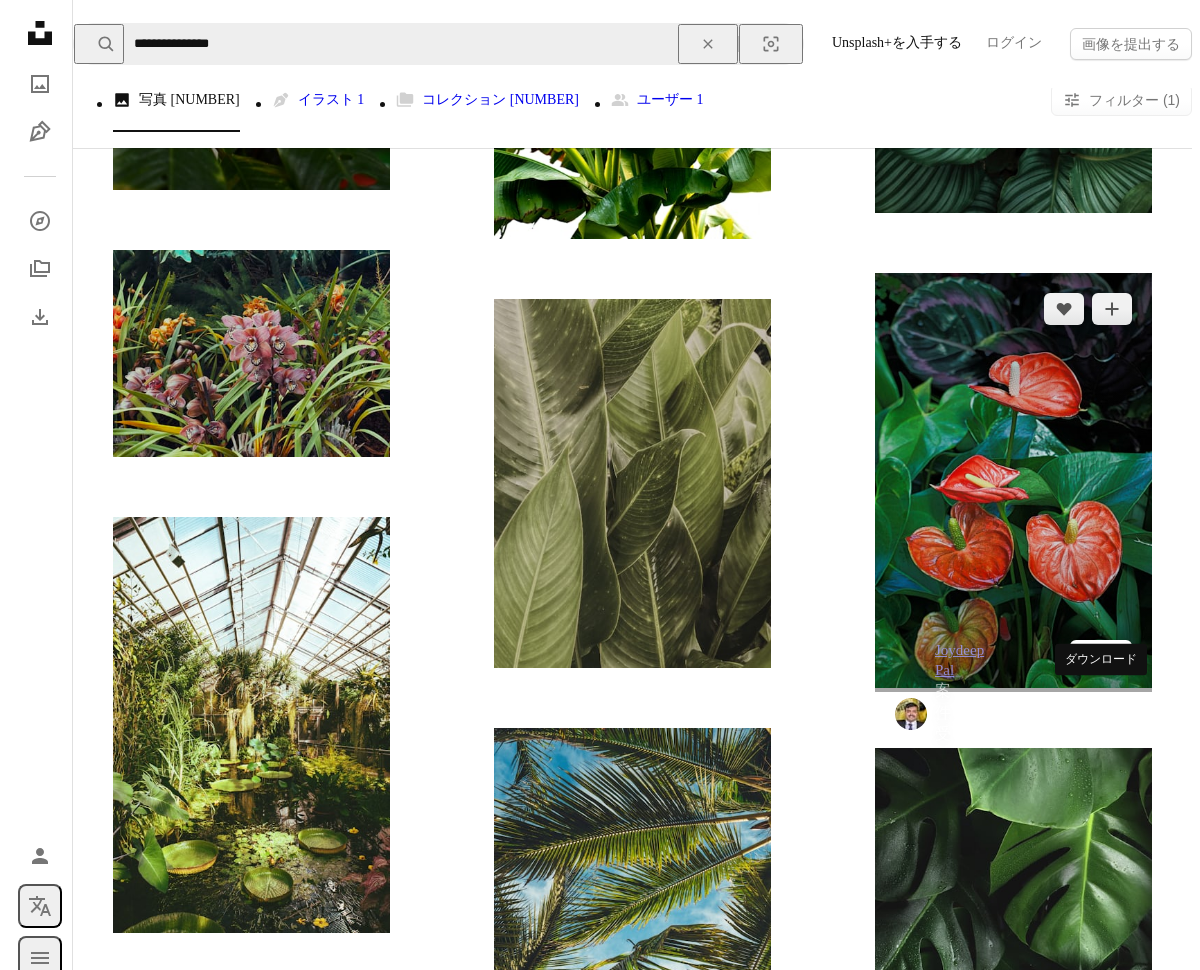 click on "Arrow pointing down" at bounding box center [1101, 656] 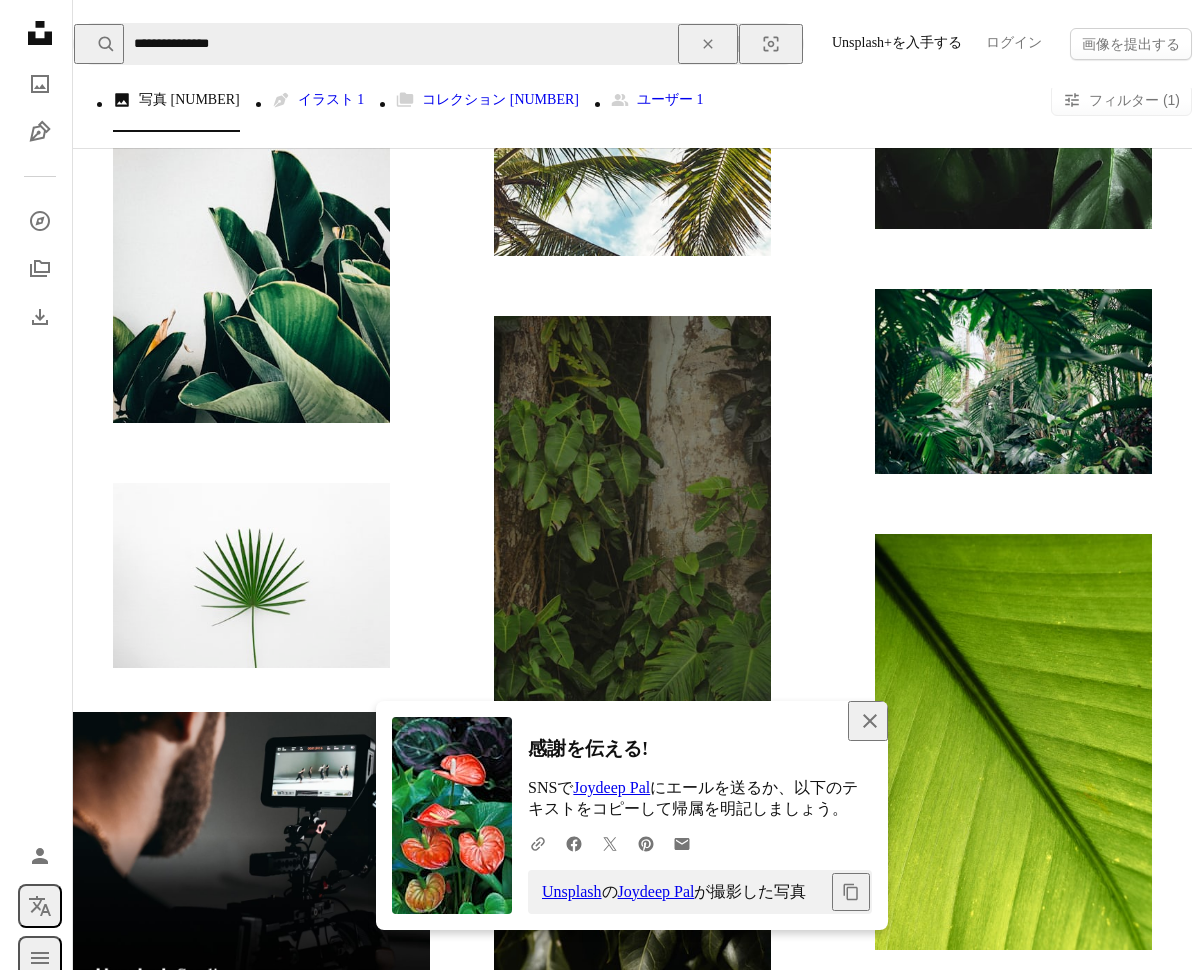 click on "An X shape 閉じる" at bounding box center [868, 721] 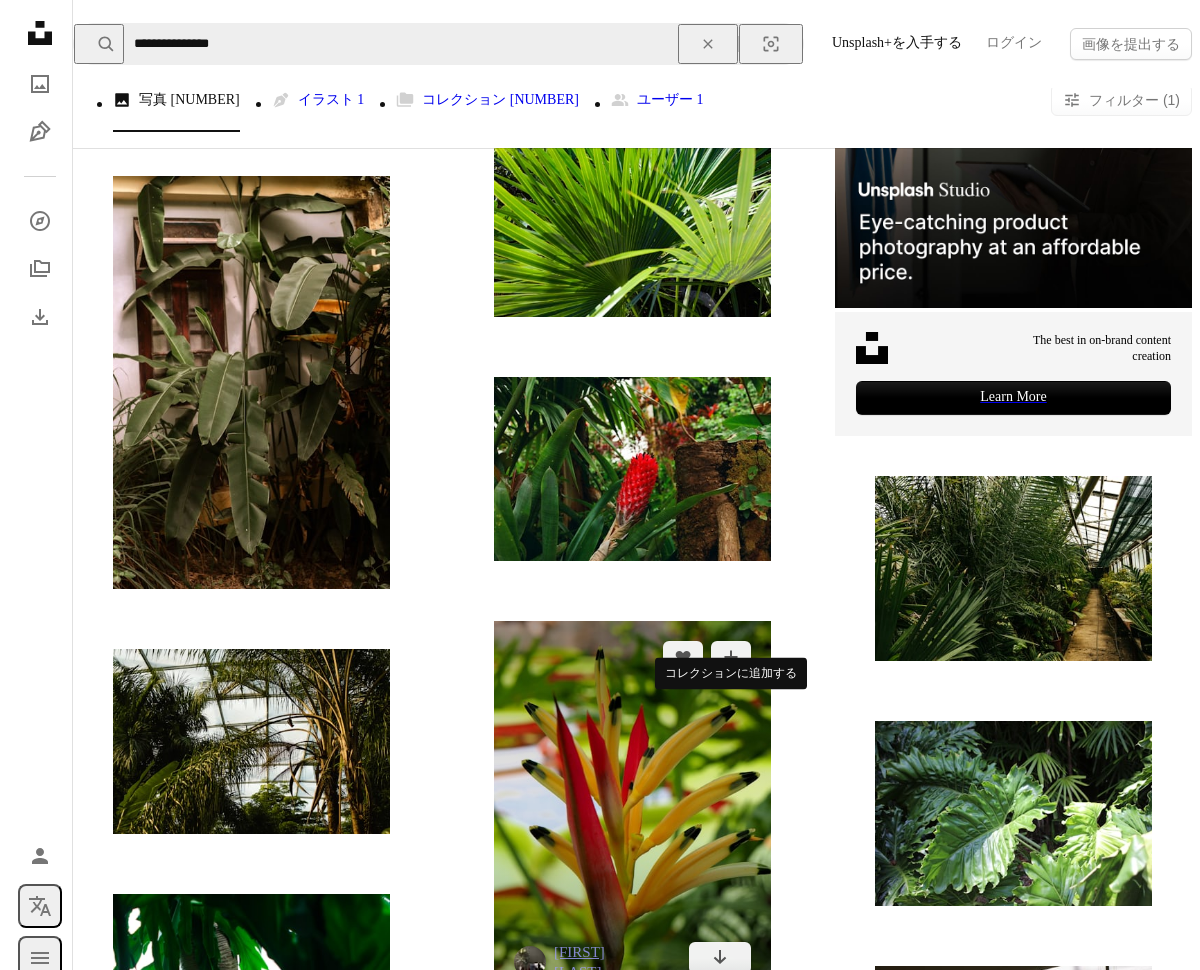 scroll, scrollTop: 8053, scrollLeft: 0, axis: vertical 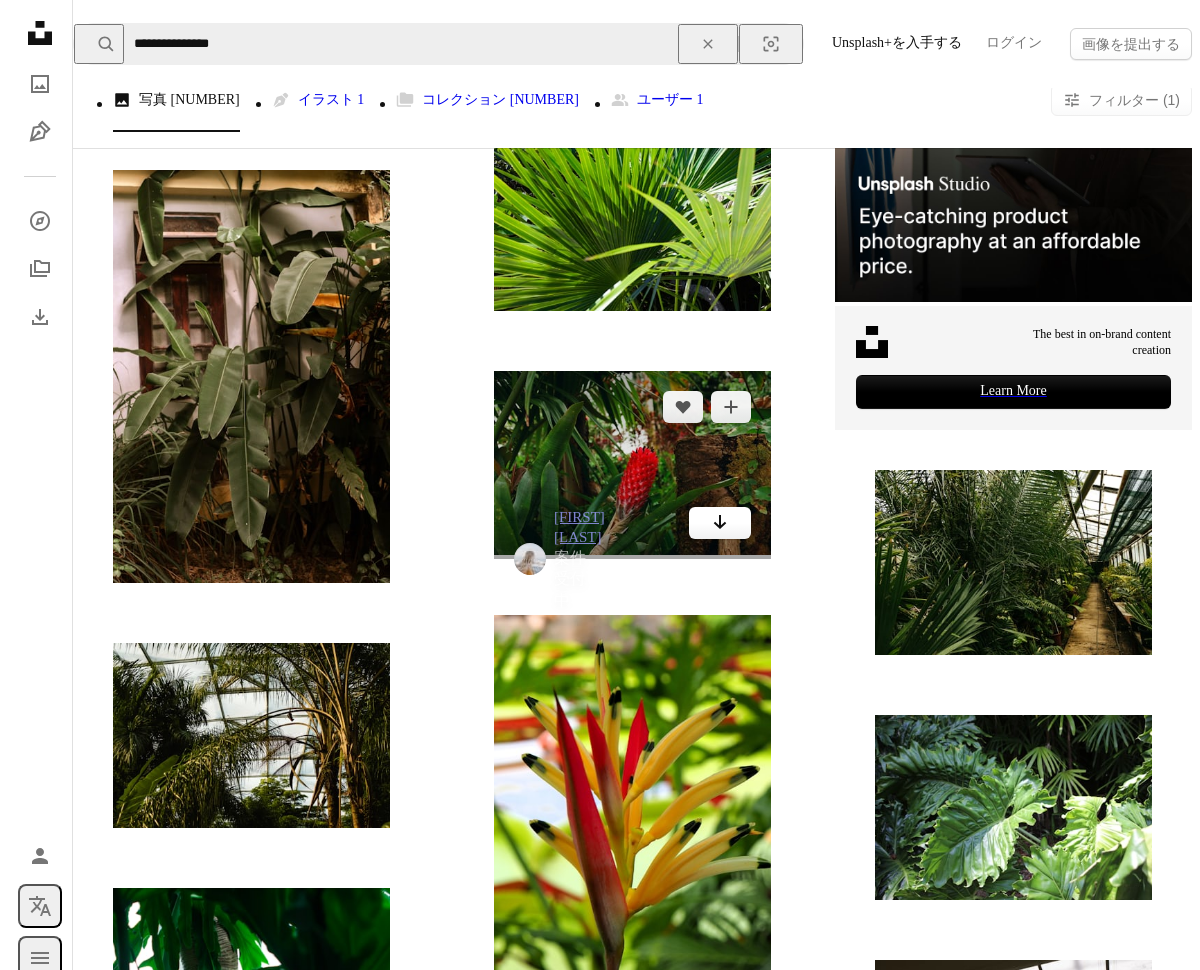 click on "Arrow pointing down" at bounding box center [720, 523] 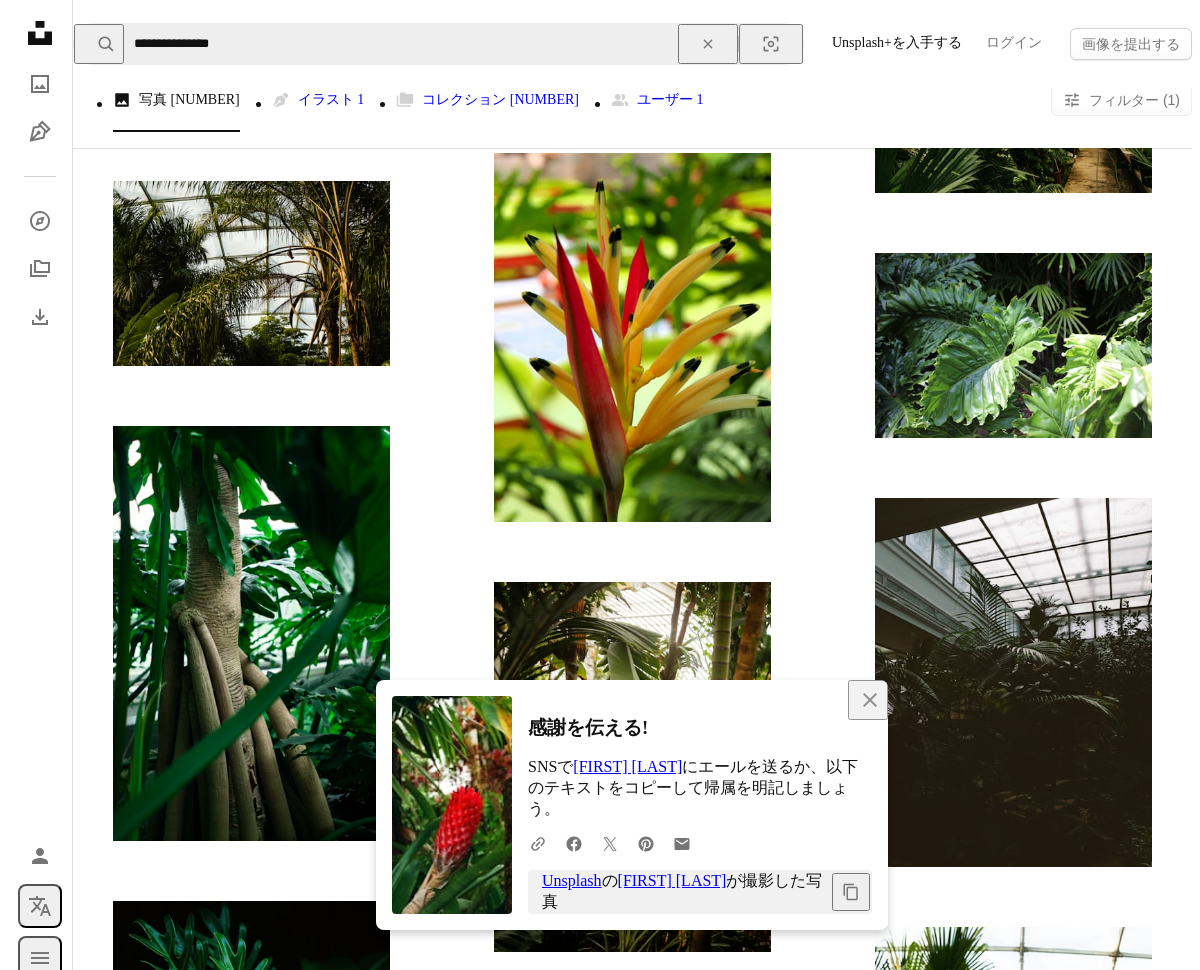 scroll, scrollTop: 8631, scrollLeft: 0, axis: vertical 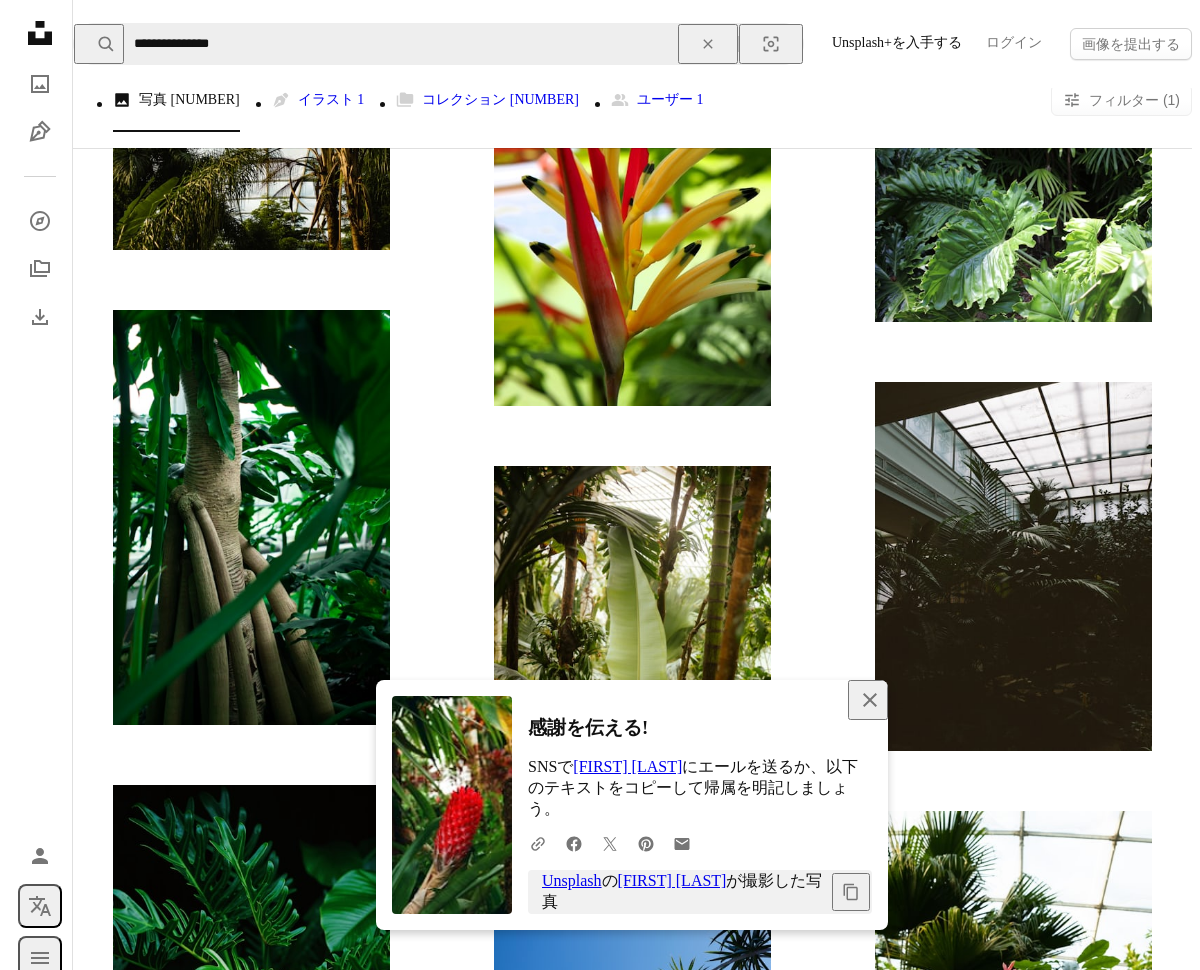 click on "An X shape 閉じる" at bounding box center (868, 700) 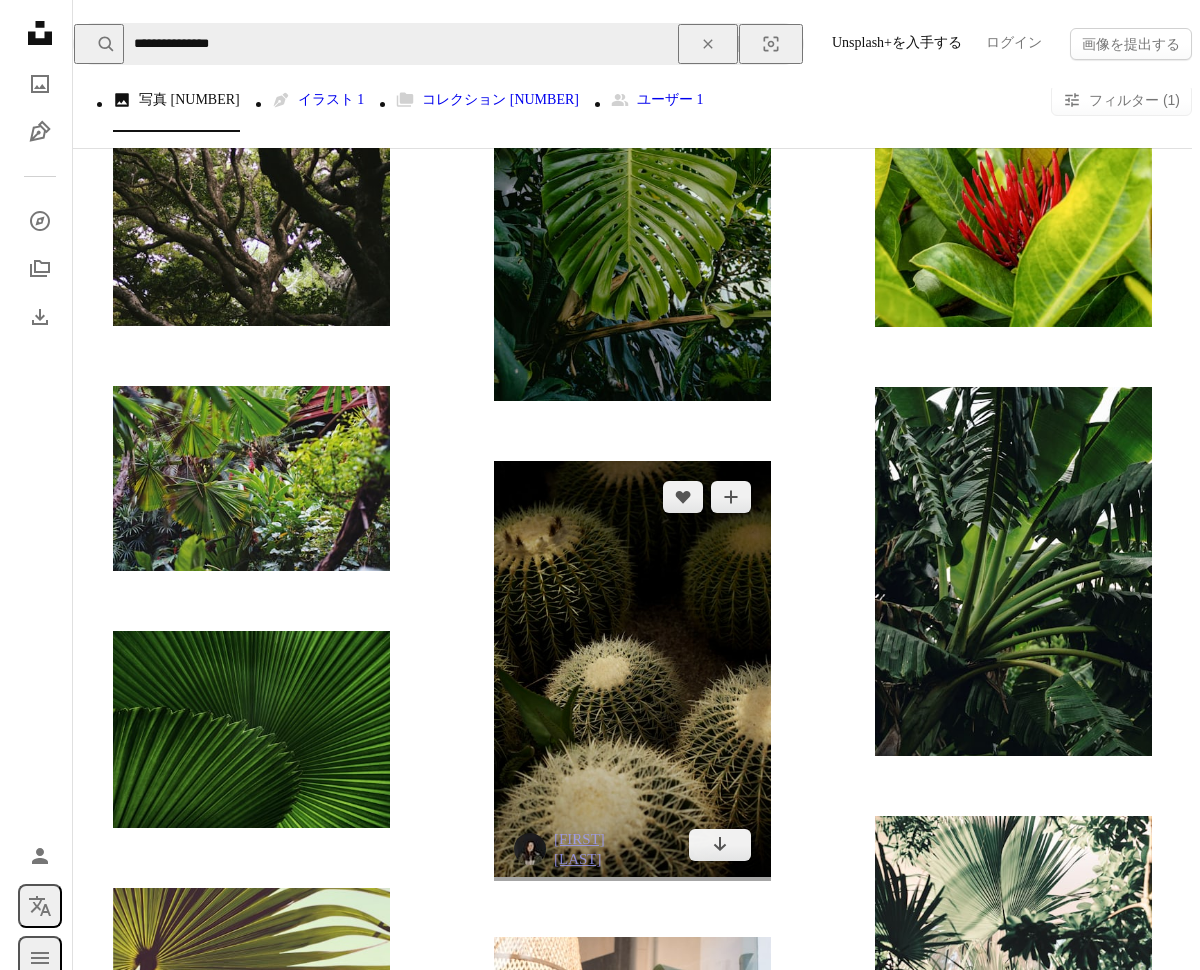 scroll, scrollTop: 23114, scrollLeft: 0, axis: vertical 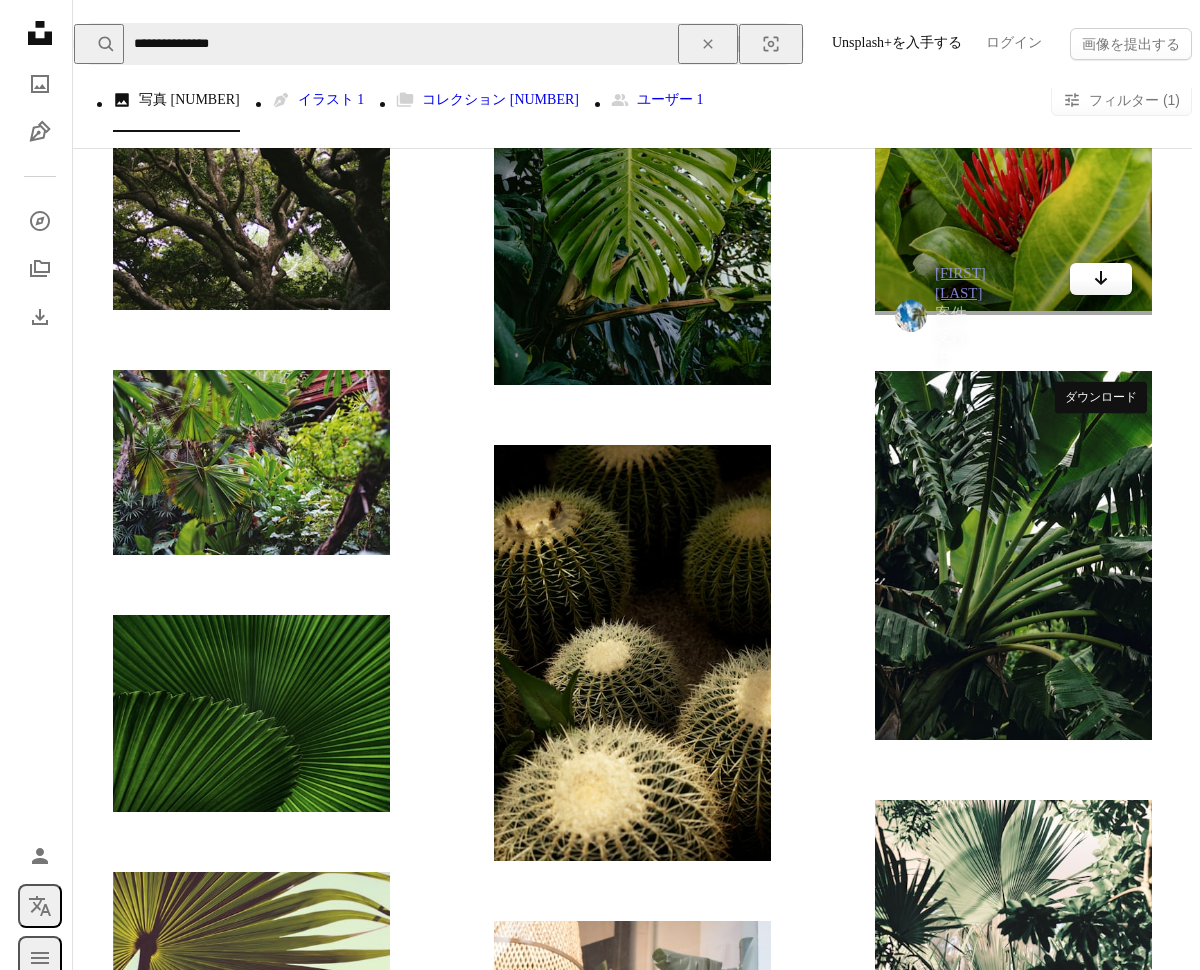 click on "Arrow pointing down" 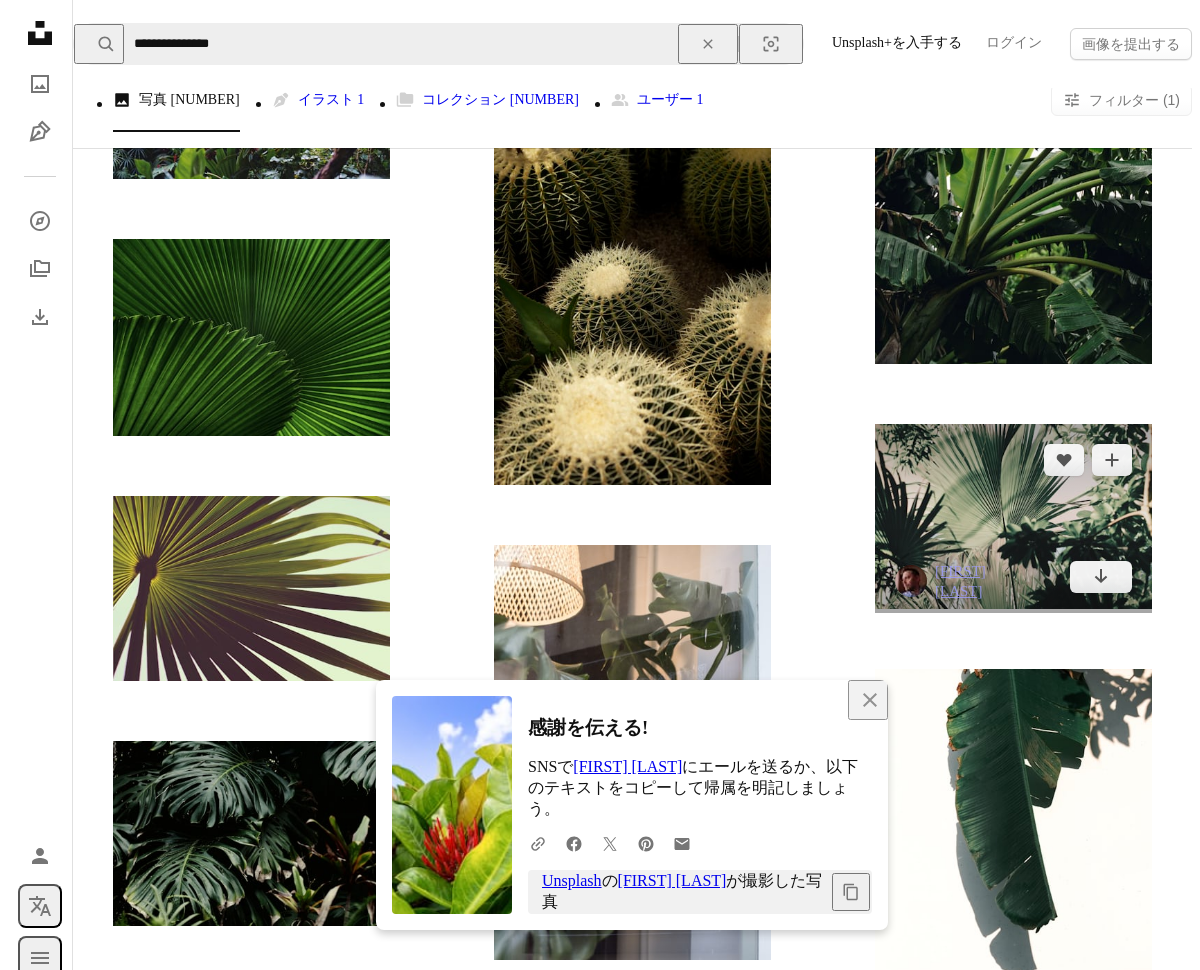scroll, scrollTop: 23500, scrollLeft: 0, axis: vertical 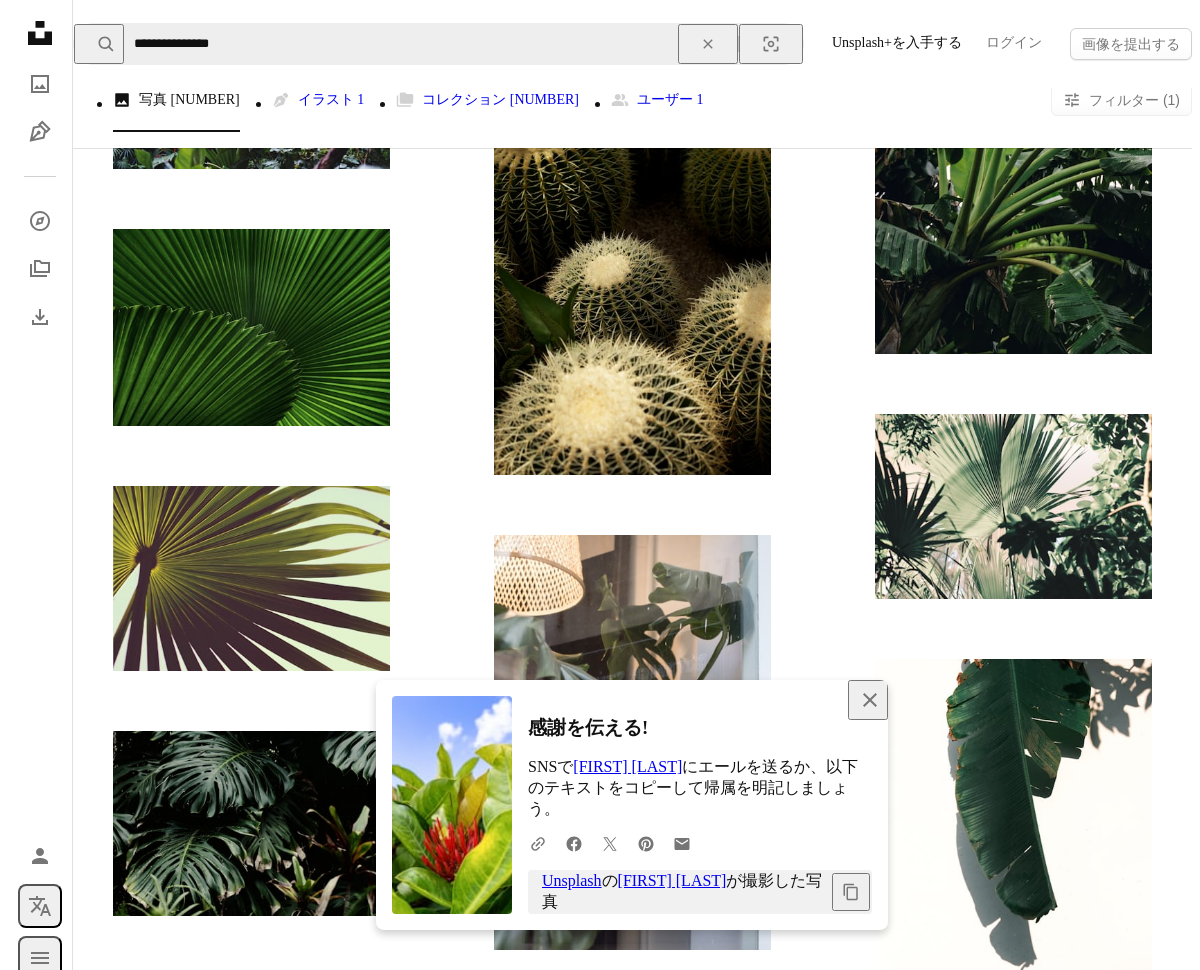drag, startPoint x: 882, startPoint y: 724, endPoint x: 838, endPoint y: 664, distance: 74.404305 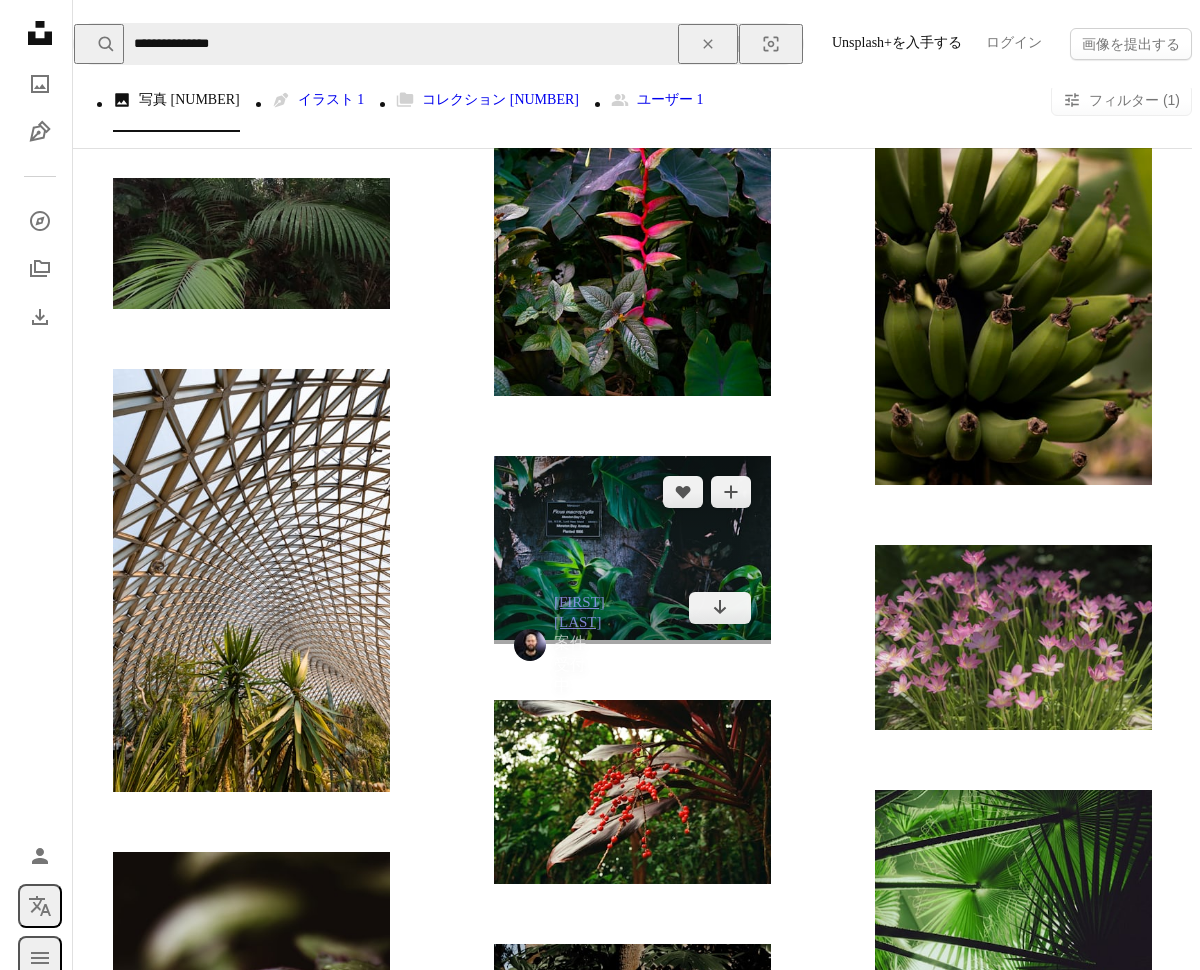scroll, scrollTop: 24533, scrollLeft: 0, axis: vertical 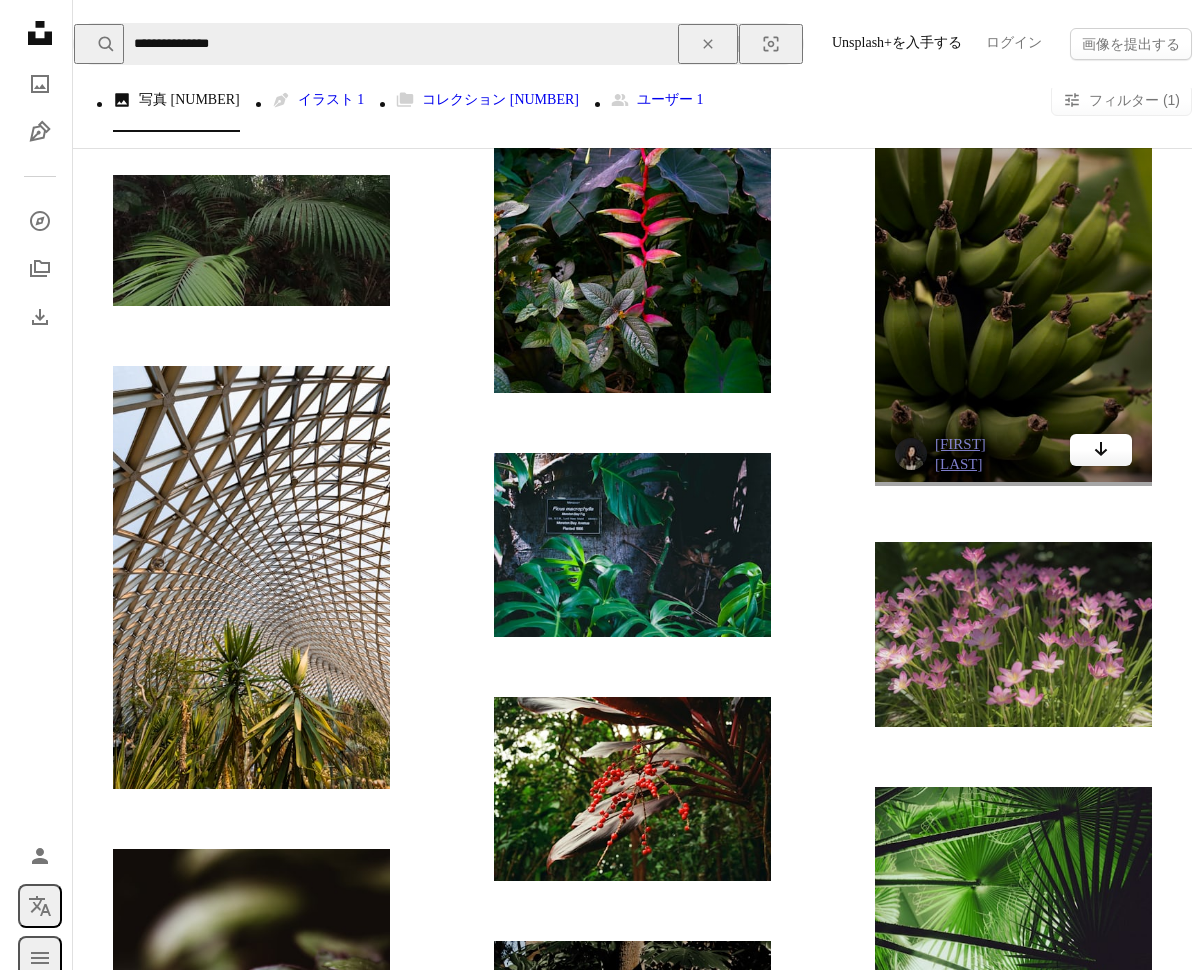 click on "Arrow pointing down" at bounding box center (1101, 450) 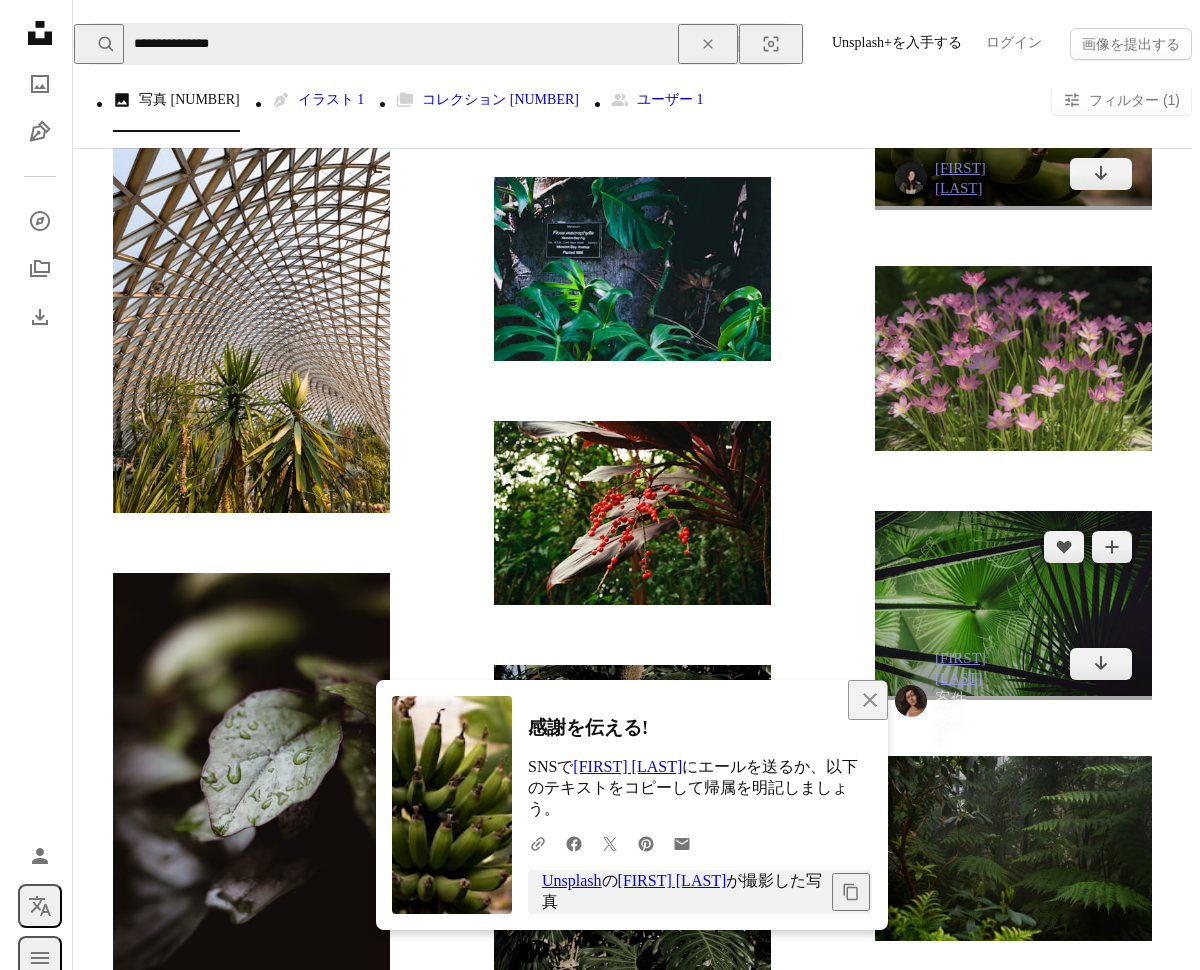 scroll, scrollTop: 24870, scrollLeft: 0, axis: vertical 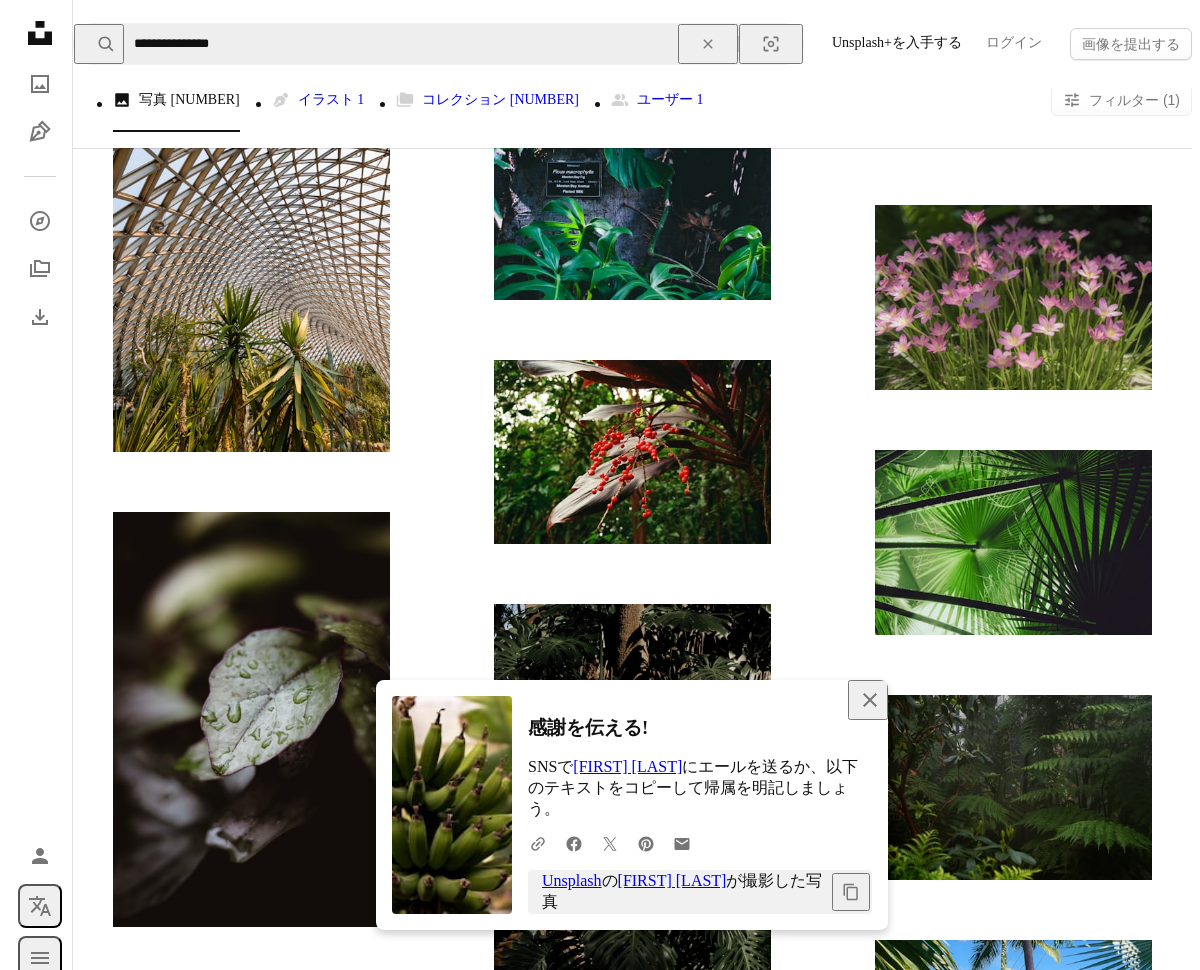 click on "An X shape 閉じる" at bounding box center [868, 700] 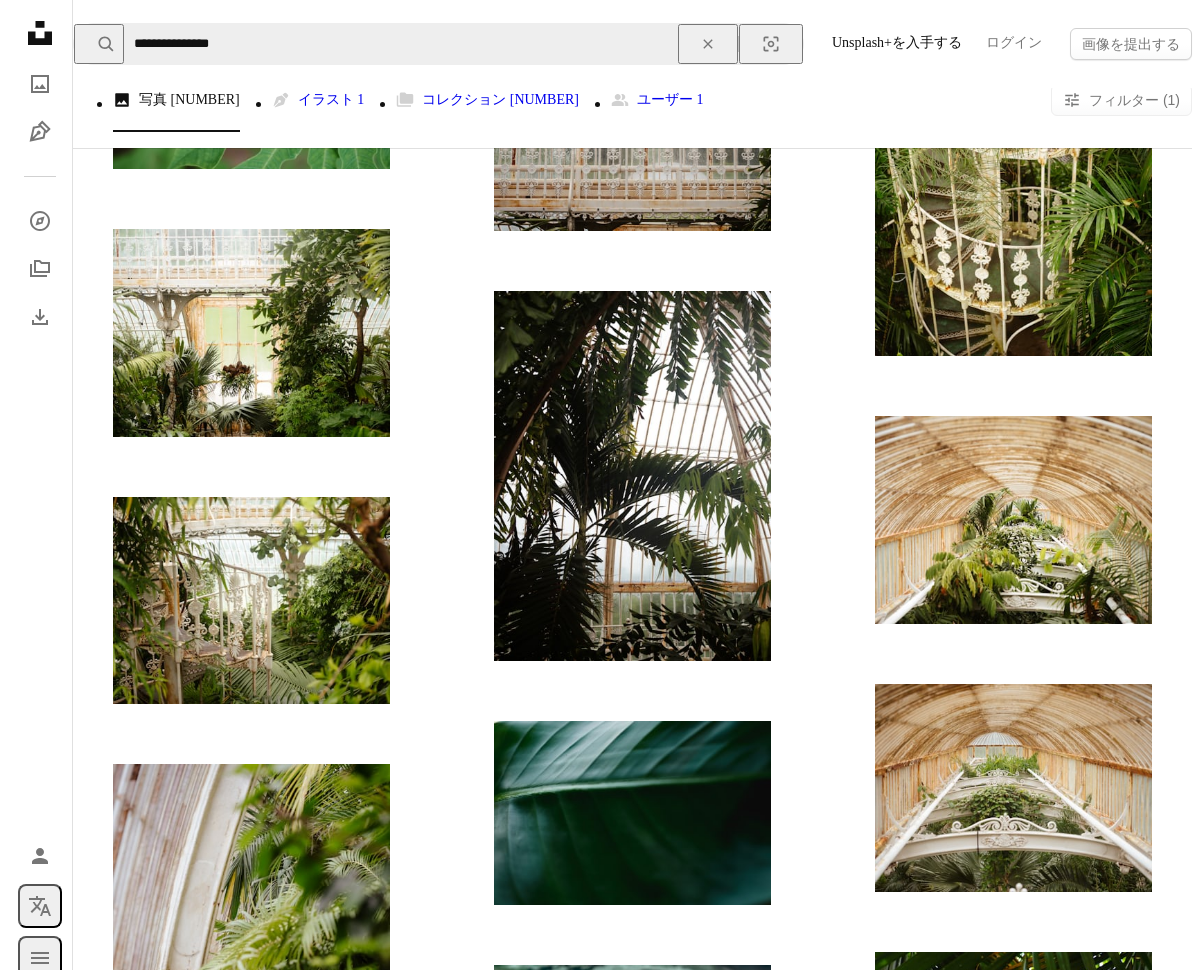 scroll, scrollTop: 28751, scrollLeft: 0, axis: vertical 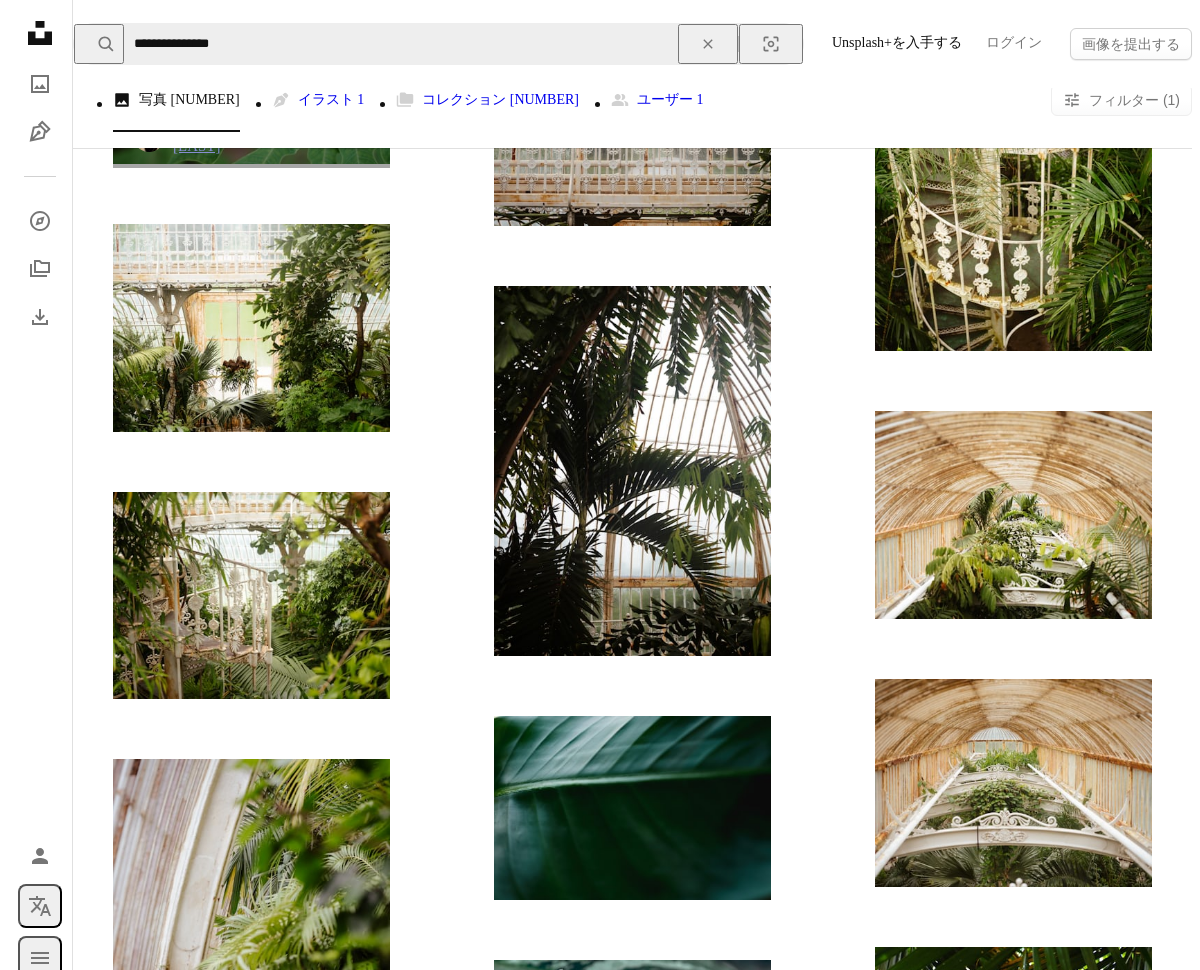 click on "Arrow pointing down" at bounding box center (339, 132) 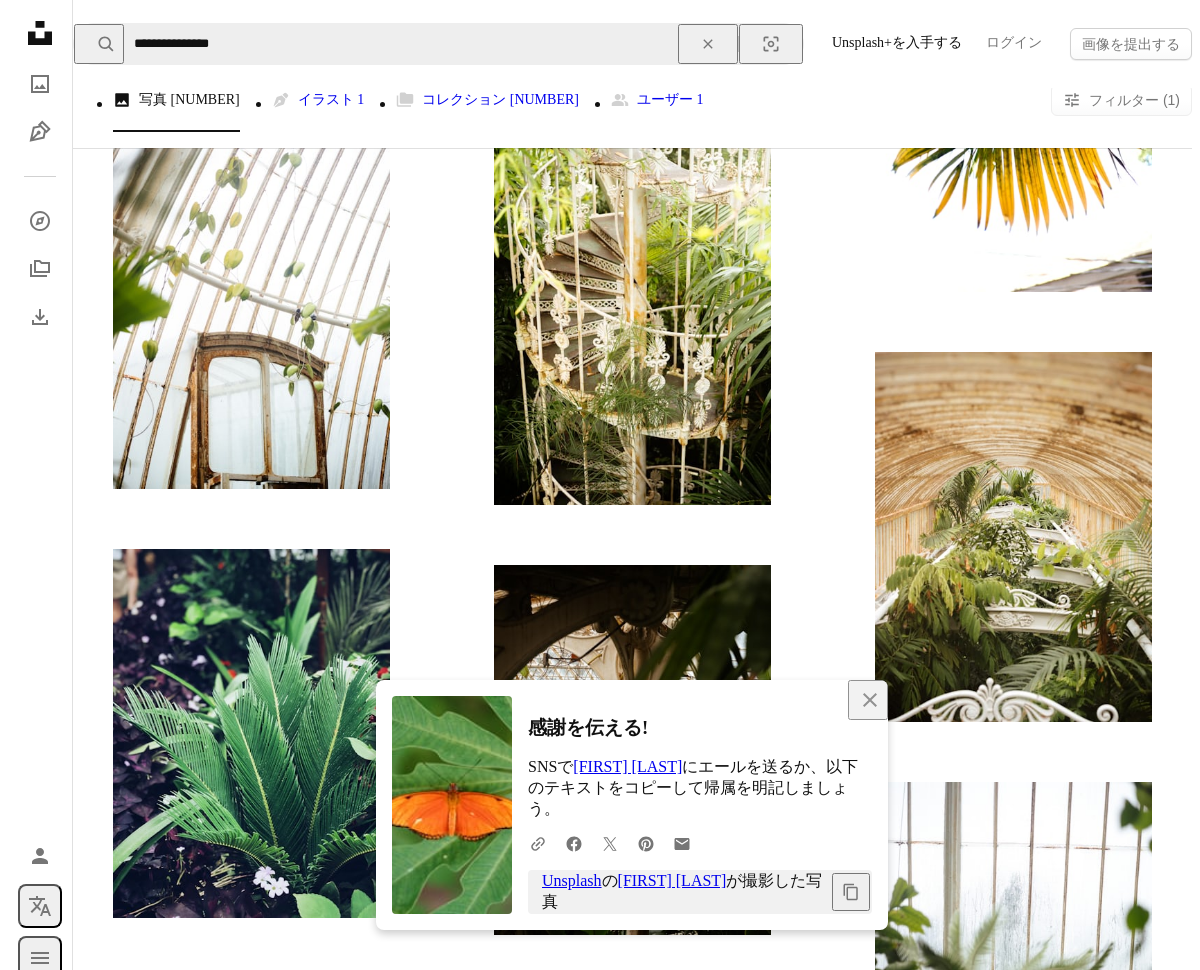 scroll, scrollTop: 29848, scrollLeft: 0, axis: vertical 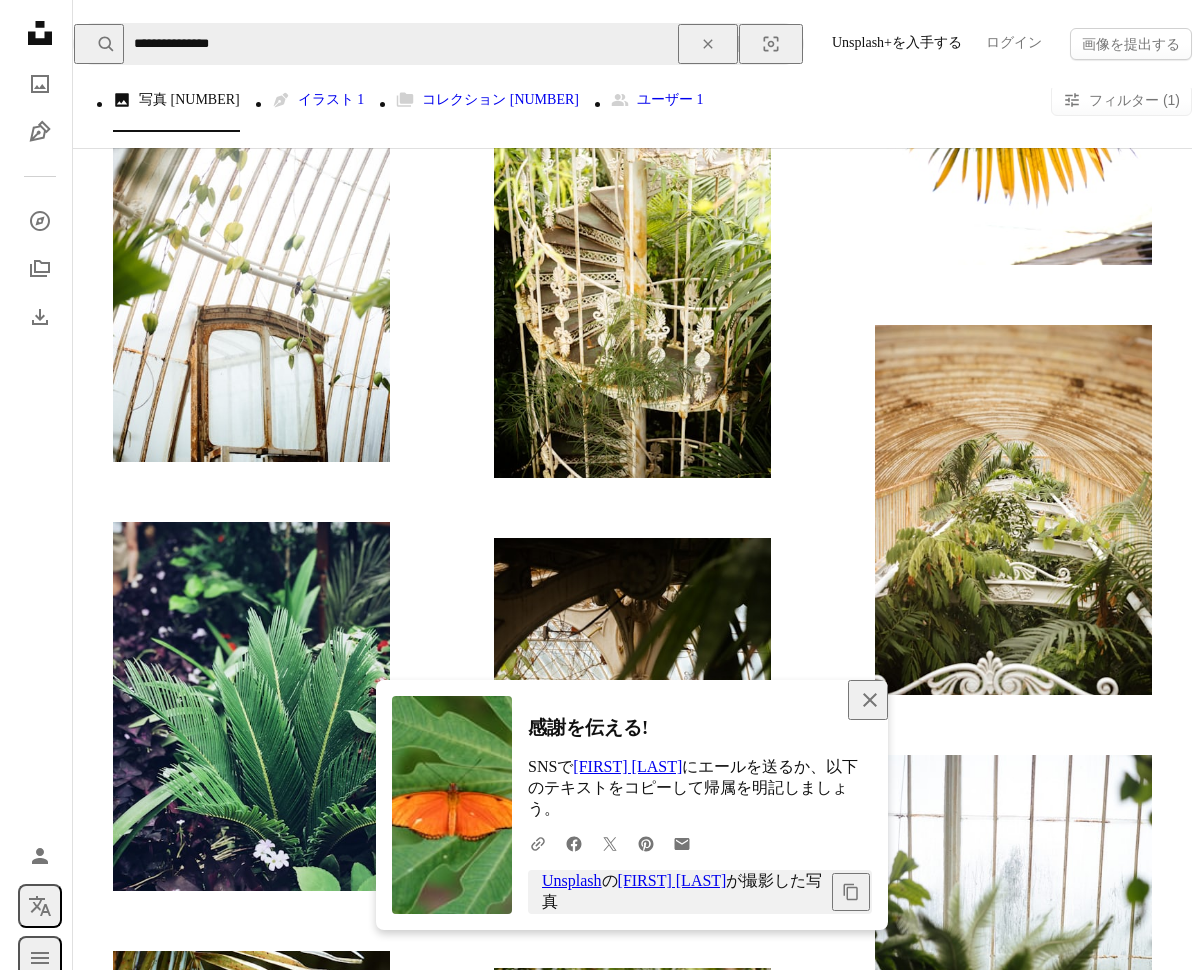 drag, startPoint x: 876, startPoint y: 687, endPoint x: 866, endPoint y: 688, distance: 10.049875 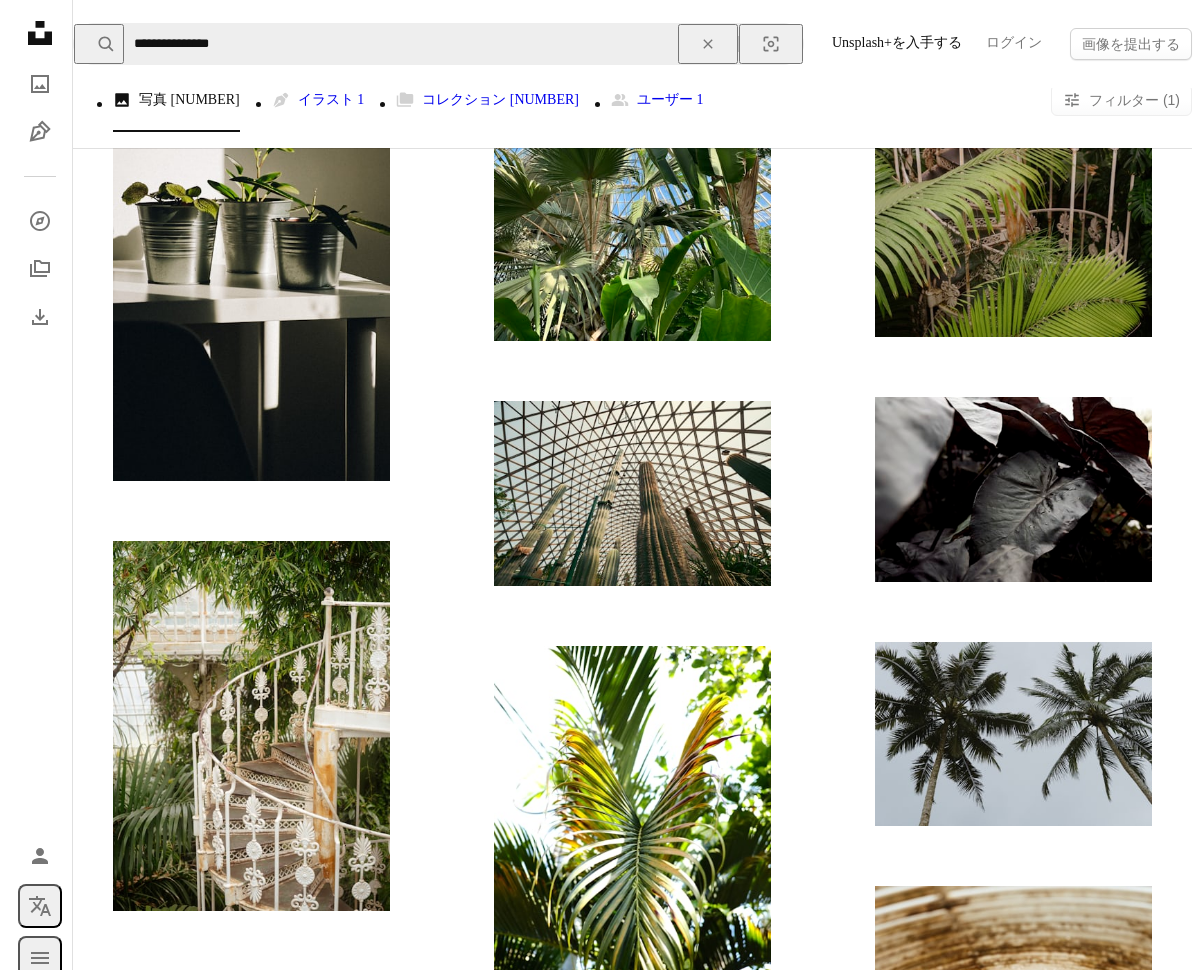 scroll, scrollTop: 34156, scrollLeft: 0, axis: vertical 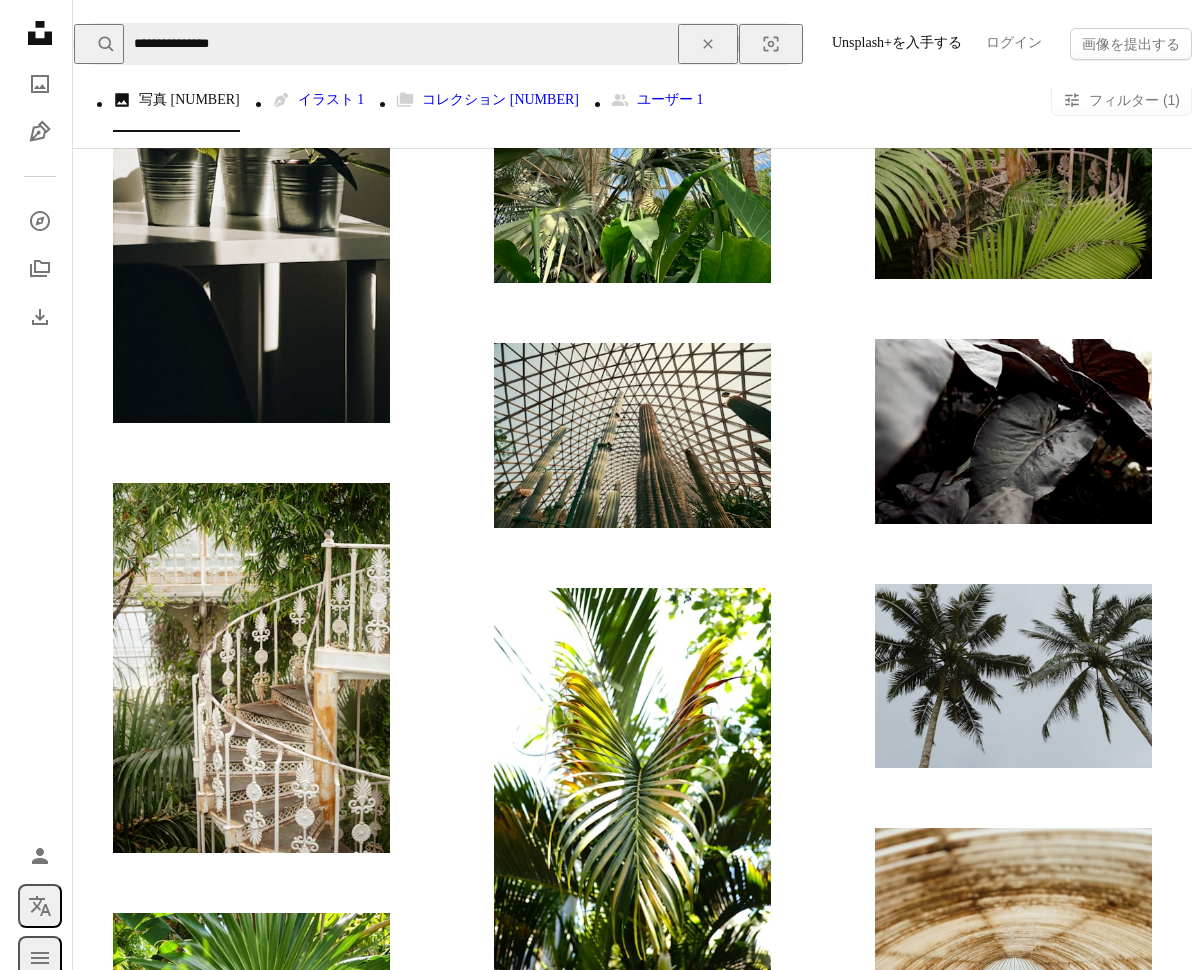 click on "A heart A plus sign [FIRST] [LAST] Arrow pointing down A heart A plus sign [FIRST] [LAST] Arrow pointing down A heart A plus sign [FIRST] [LAST] Arrow pointing down A heart A plus sign [FIRST] 案件受付中 A checkmark inside of a circle Arrow pointing down A heart A plus sign [FIRST] Arrow pointing down A heart A plus sign [FIRST] 案件受付中 A checkmark inside of a circle Arrow pointing down A heart A plus sign [FIRST] 案件受付中 A checkmark inside of a circle Arrow pointing down A heart A plus sign [FIRST] Arrow pointing down A heart A plus sign [FIRST] Arrow pointing down –– ––– –––  –– ––– –  ––– –––  ––––  –   – –– –––  – – ––– –– –– –––– –– On-brand and on budget images for your next campaign Learn More A heart A plus sign [FIRST] [LAST] Arrow pointing down A heart A plus sign Studio Kealaula Arrow pointing down A heart A heart E" at bounding box center (632, -14405) 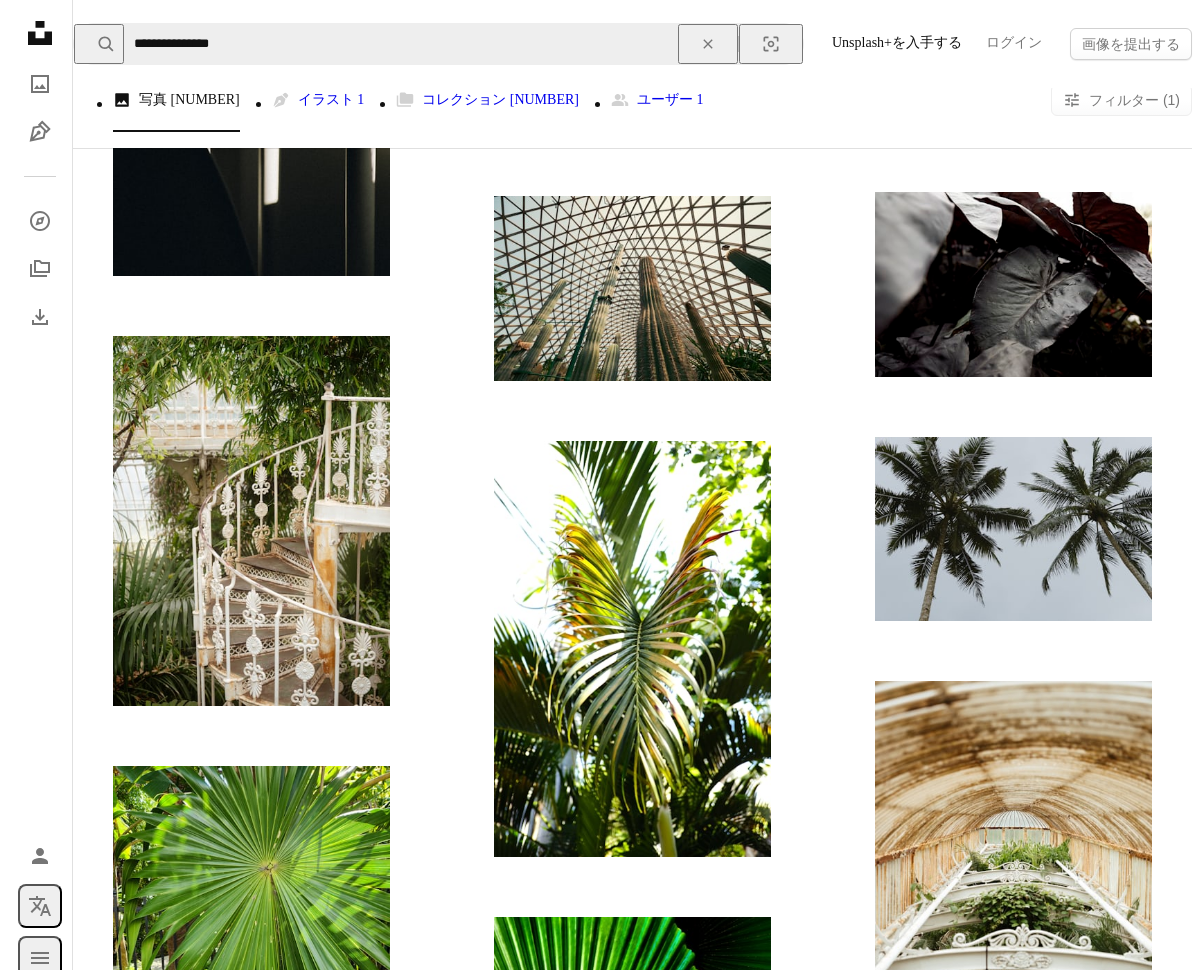 scroll, scrollTop: 34280, scrollLeft: 0, axis: vertical 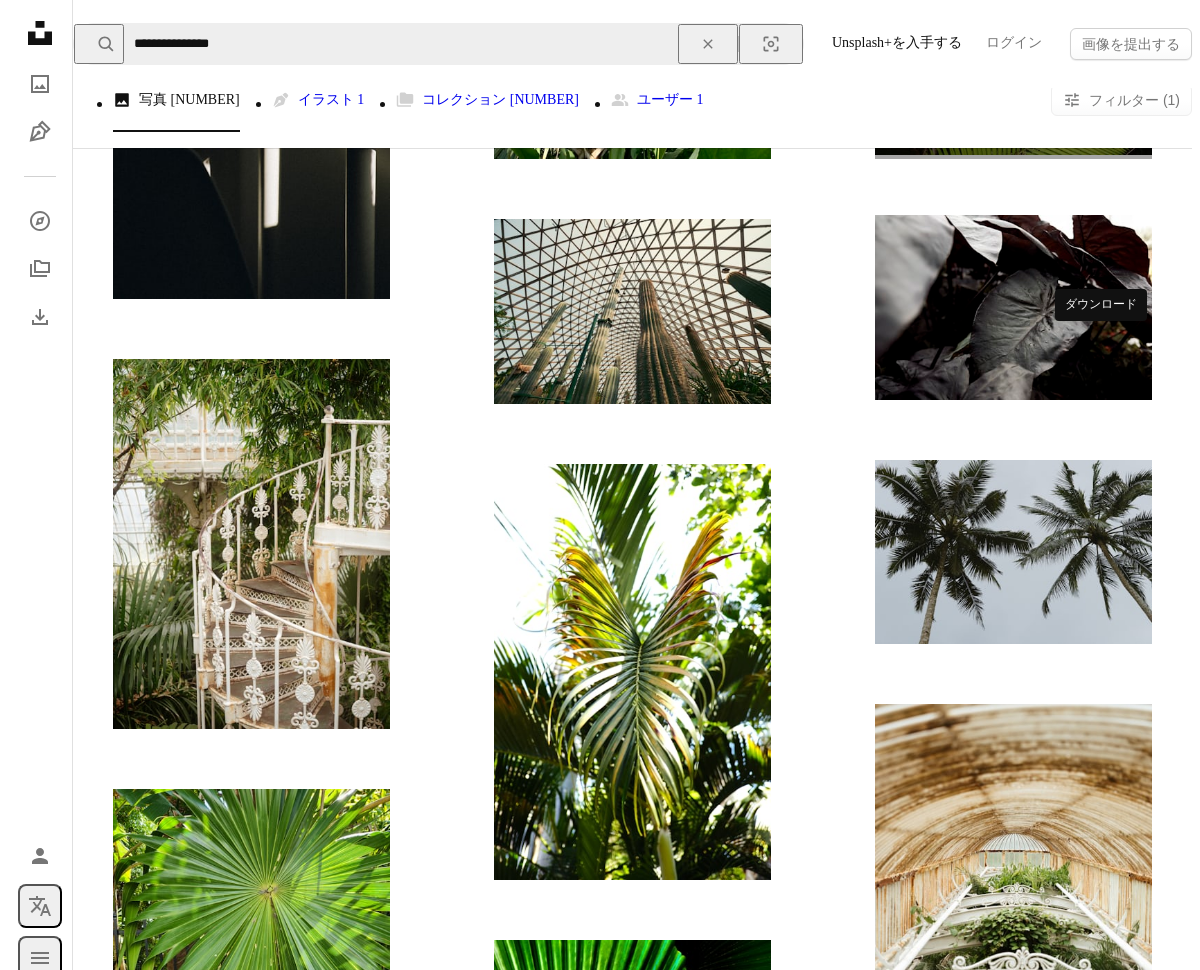 click on "Arrow pointing down" at bounding box center [1101, 123] 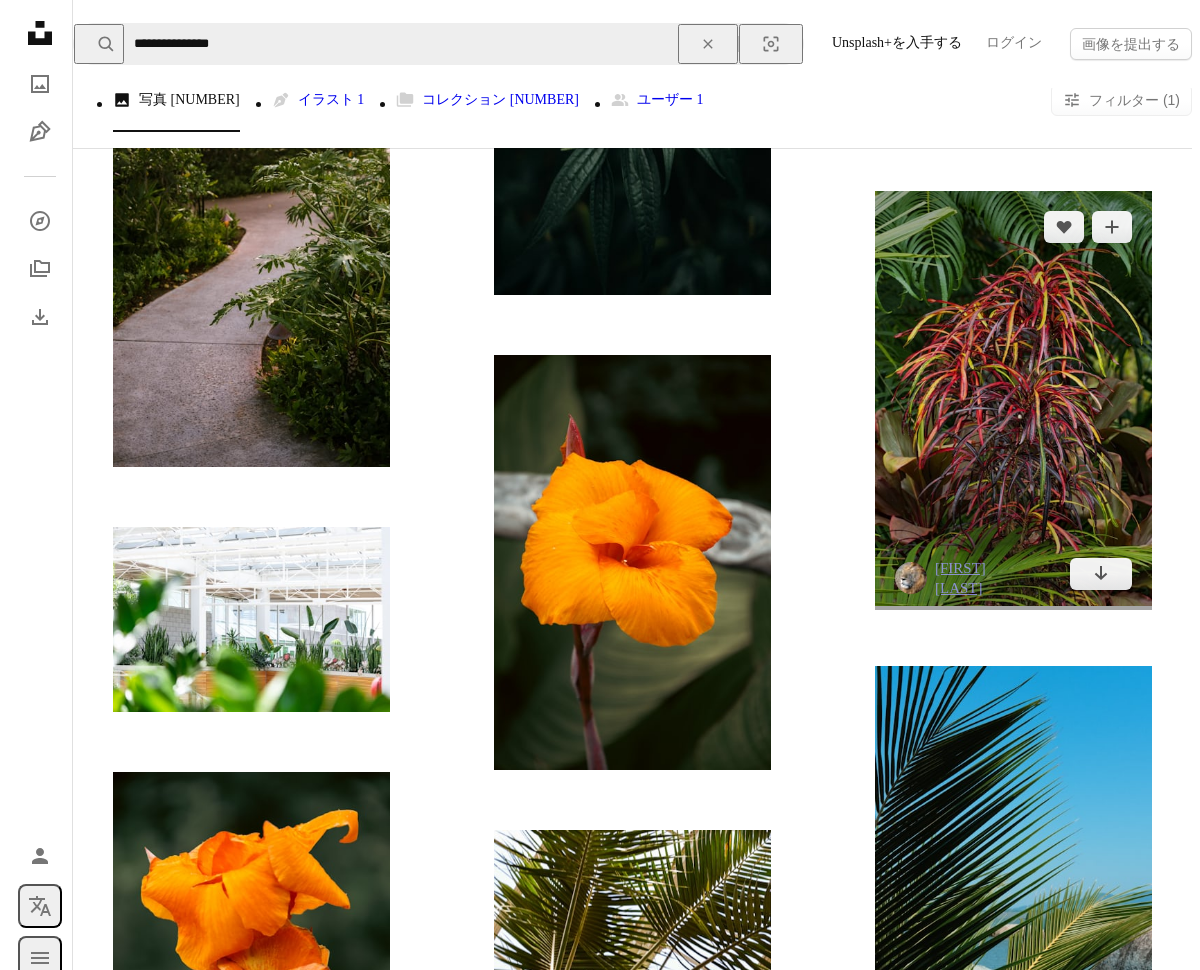 scroll, scrollTop: 55410, scrollLeft: 0, axis: vertical 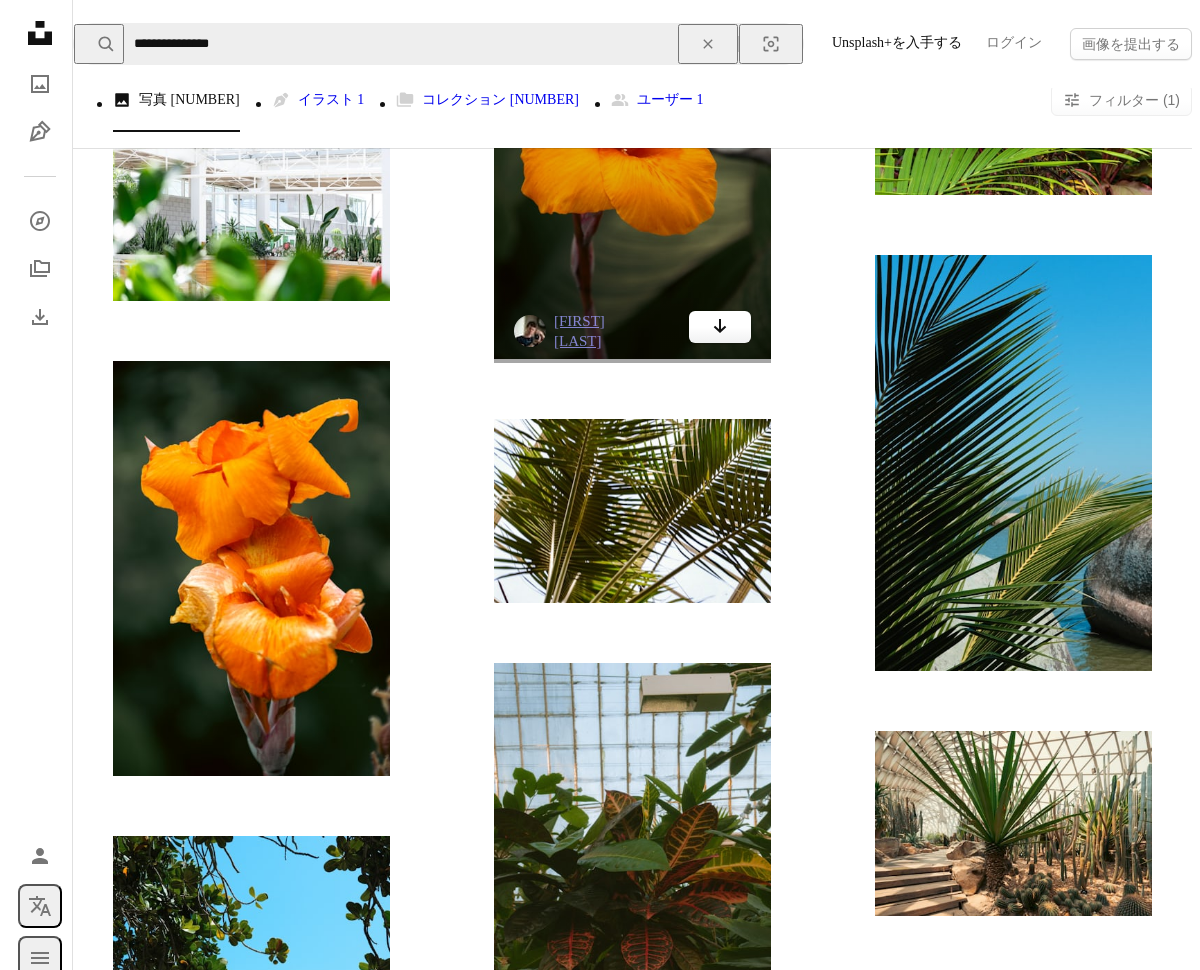 click on "Arrow pointing down" at bounding box center (720, 327) 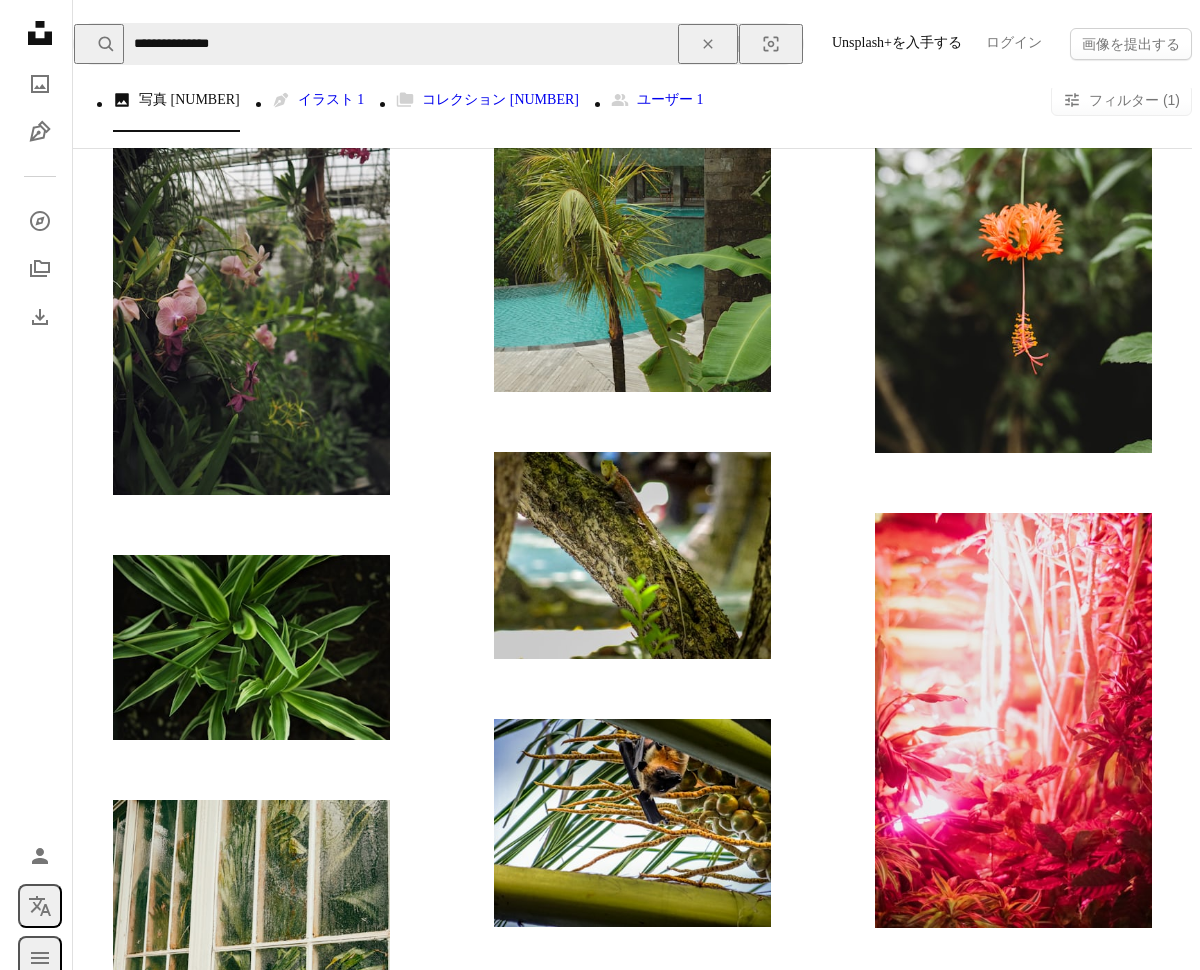 scroll, scrollTop: 60160, scrollLeft: 0, axis: vertical 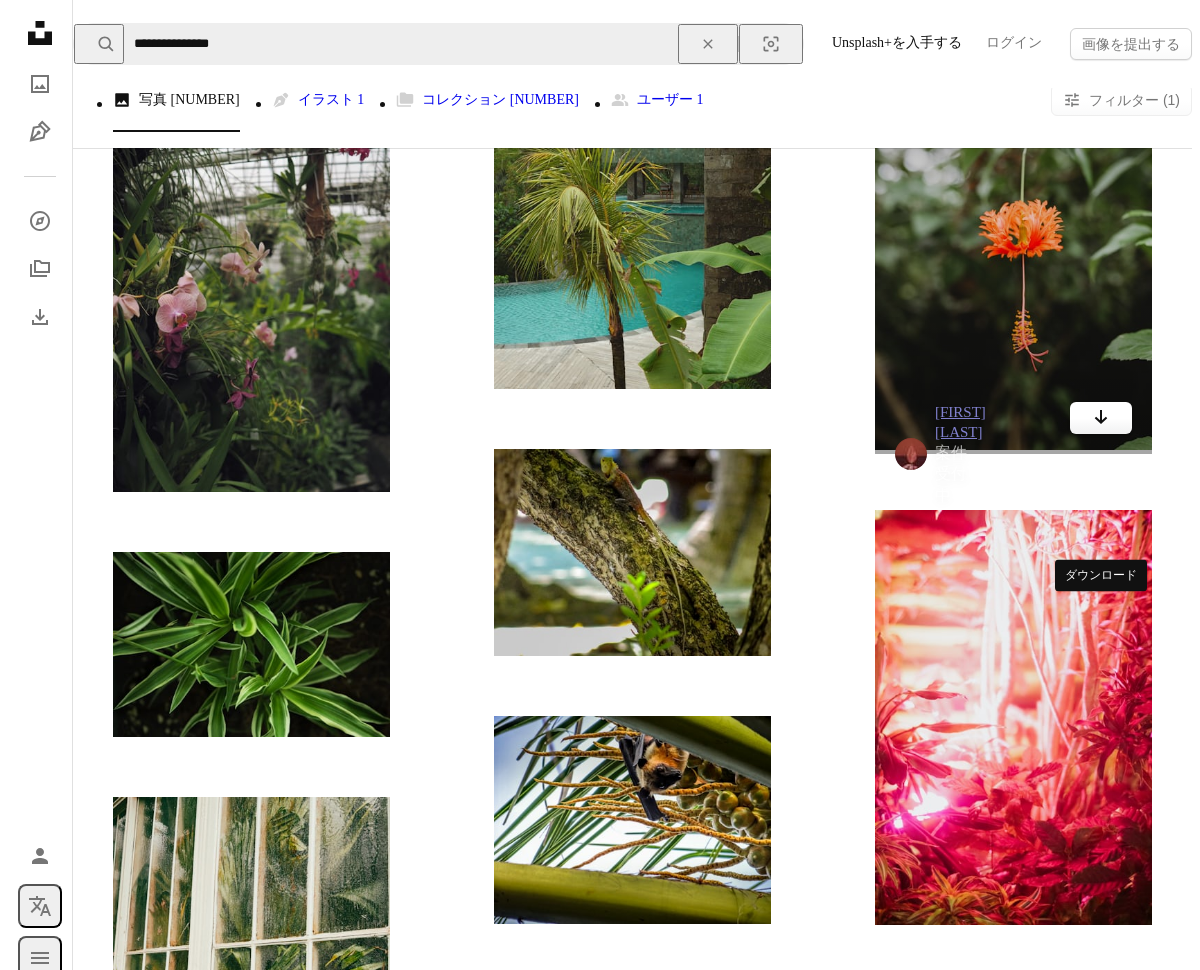 click on "Arrow pointing down" 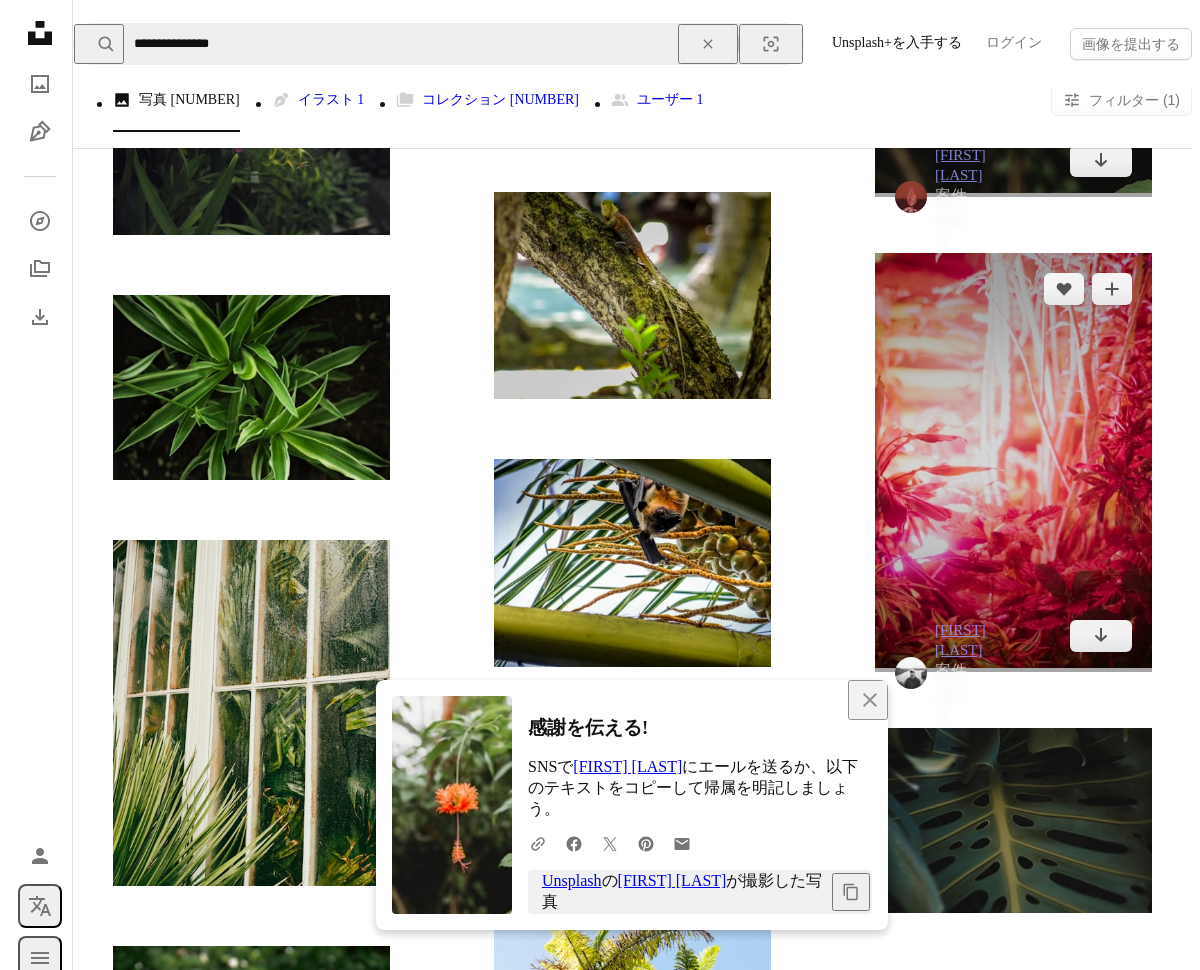 scroll, scrollTop: 60462, scrollLeft: 0, axis: vertical 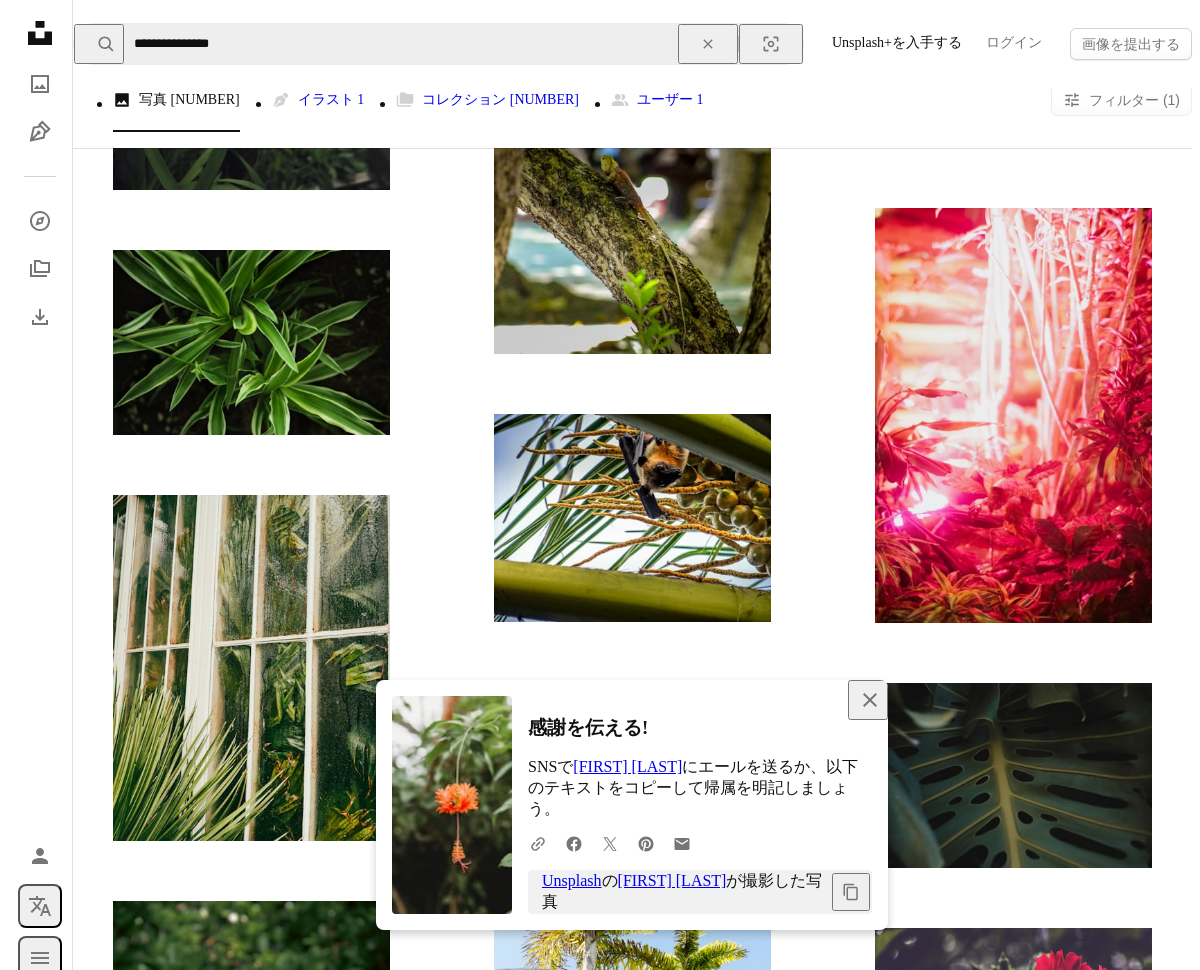 click on "An X shape 閉じる" at bounding box center [868, 700] 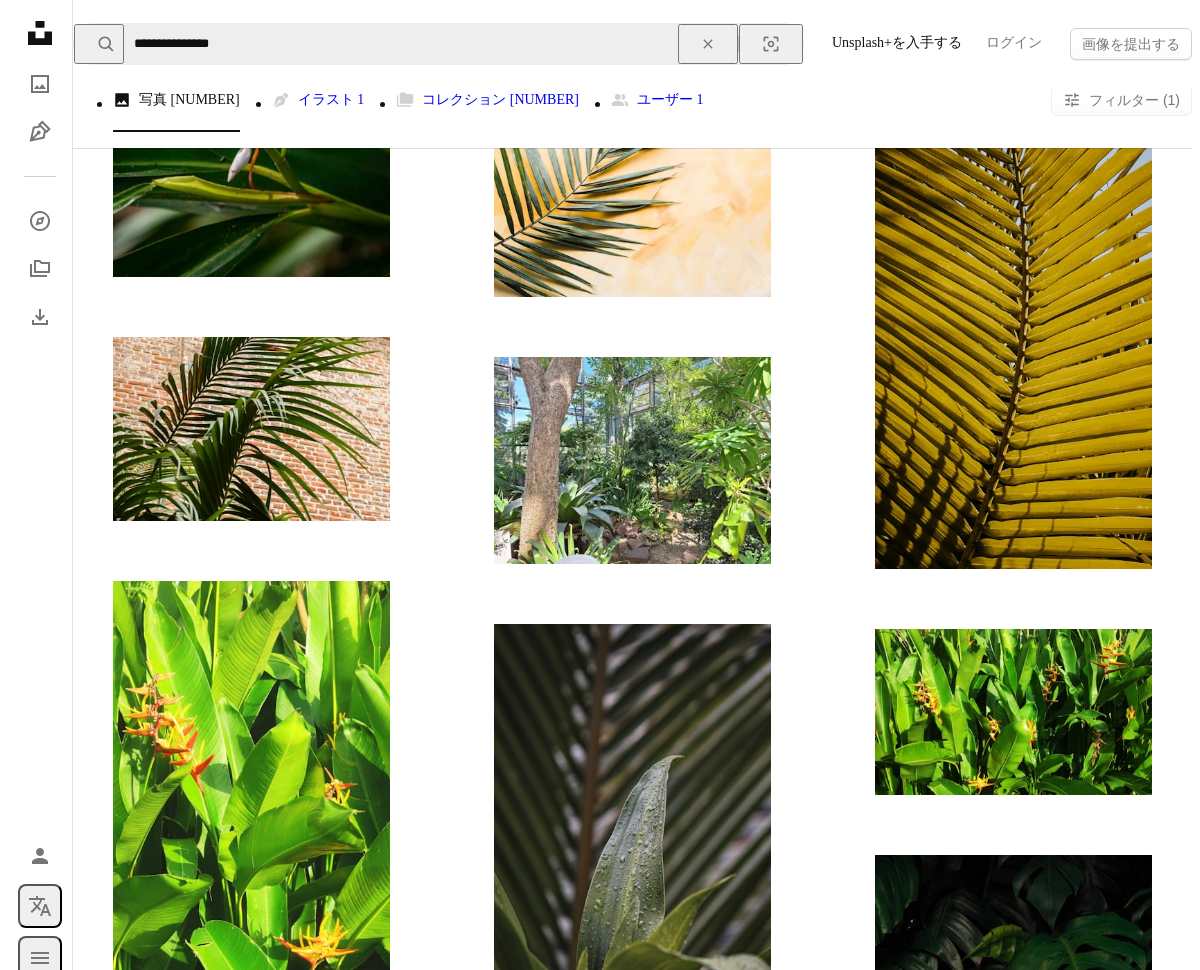 scroll, scrollTop: 73213, scrollLeft: 0, axis: vertical 